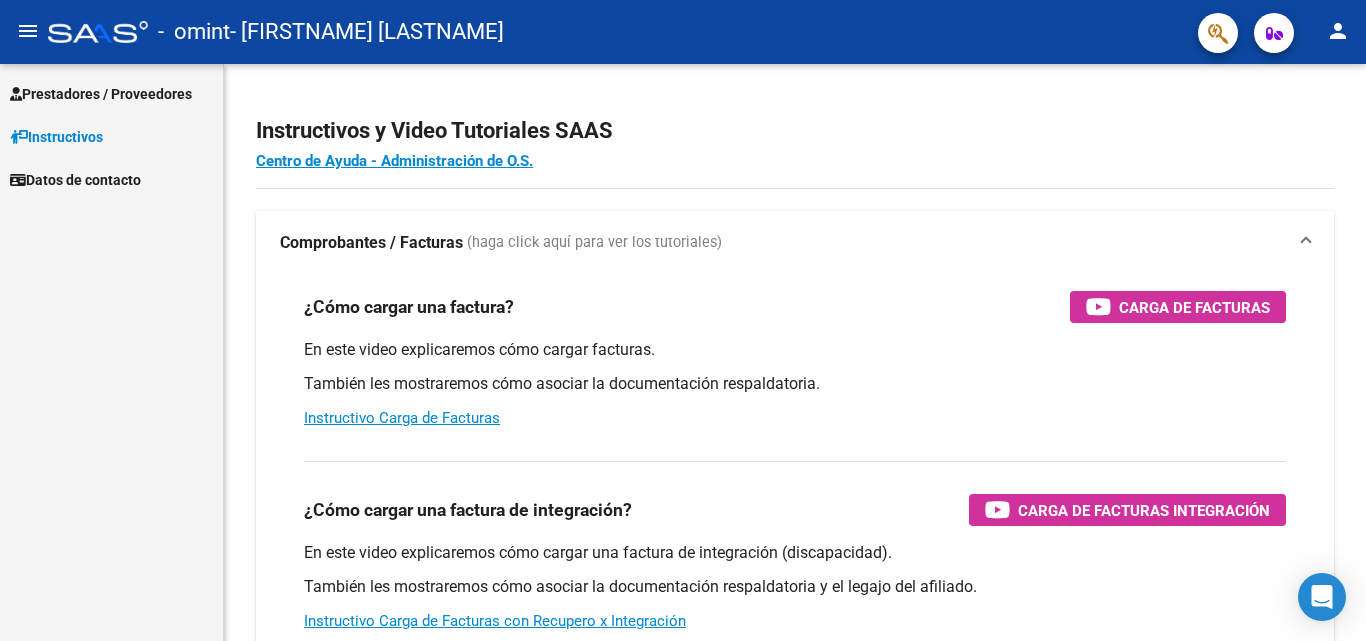 scroll, scrollTop: 0, scrollLeft: 0, axis: both 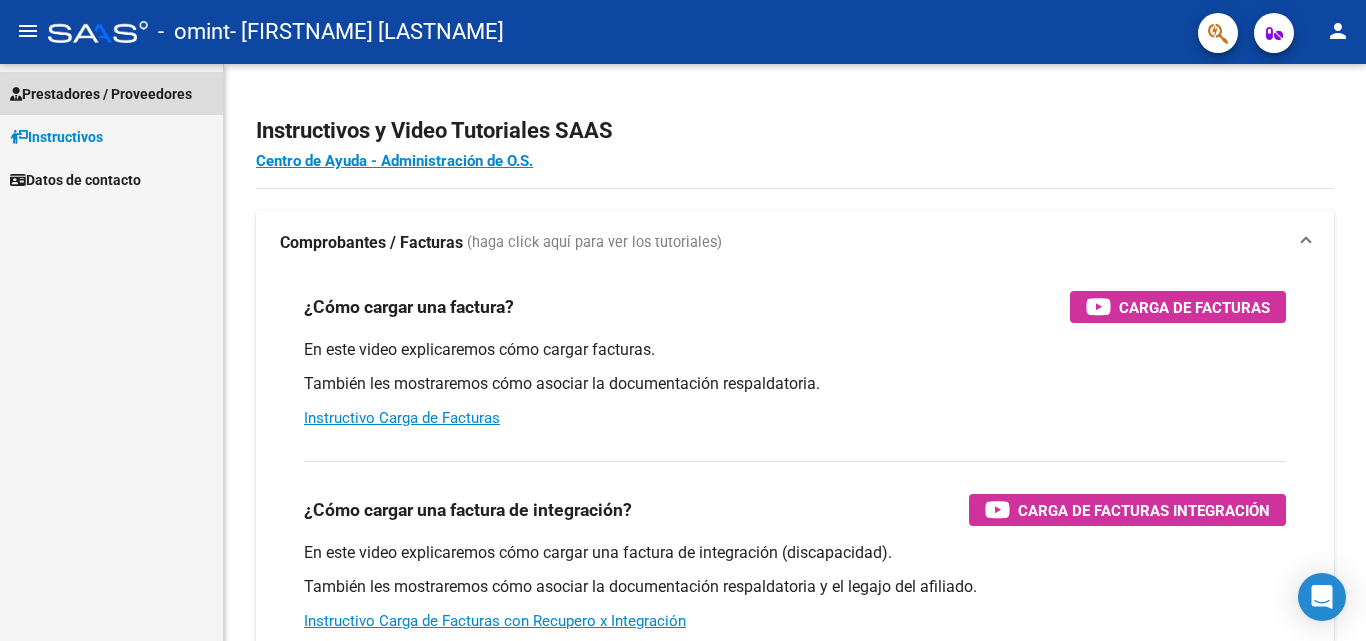 click on "Prestadores / Proveedores" at bounding box center (111, 93) 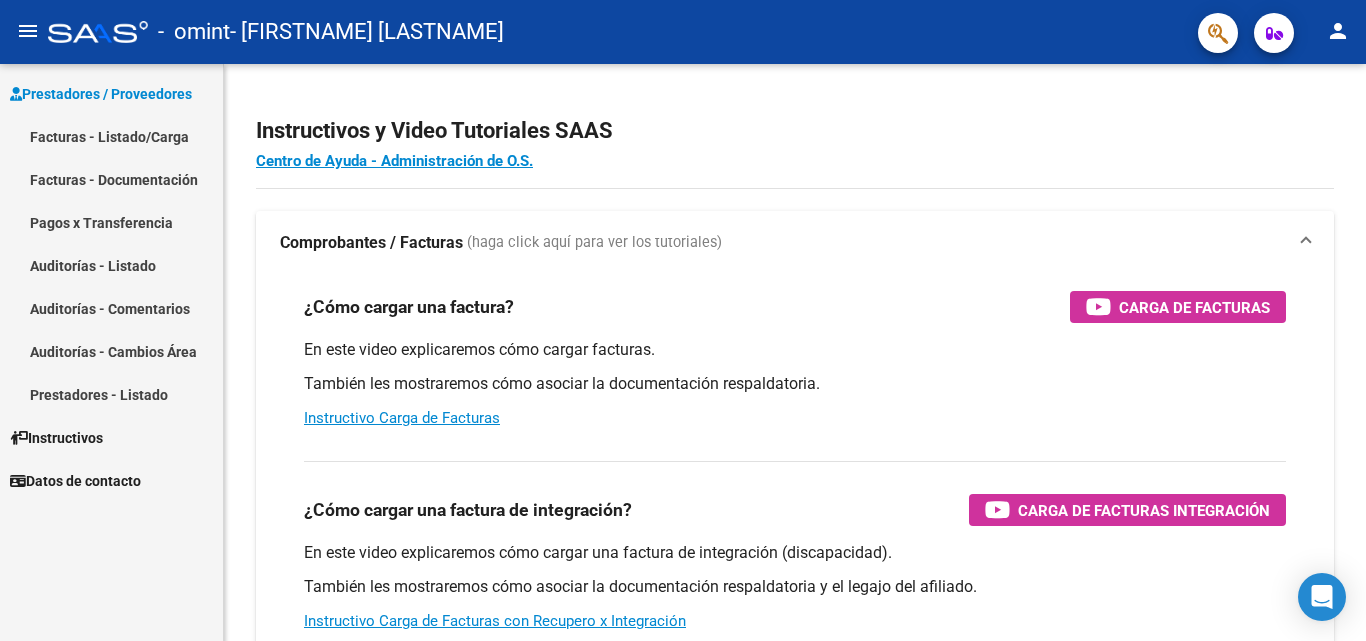 click on "Facturas - Listado/Carga" at bounding box center (111, 136) 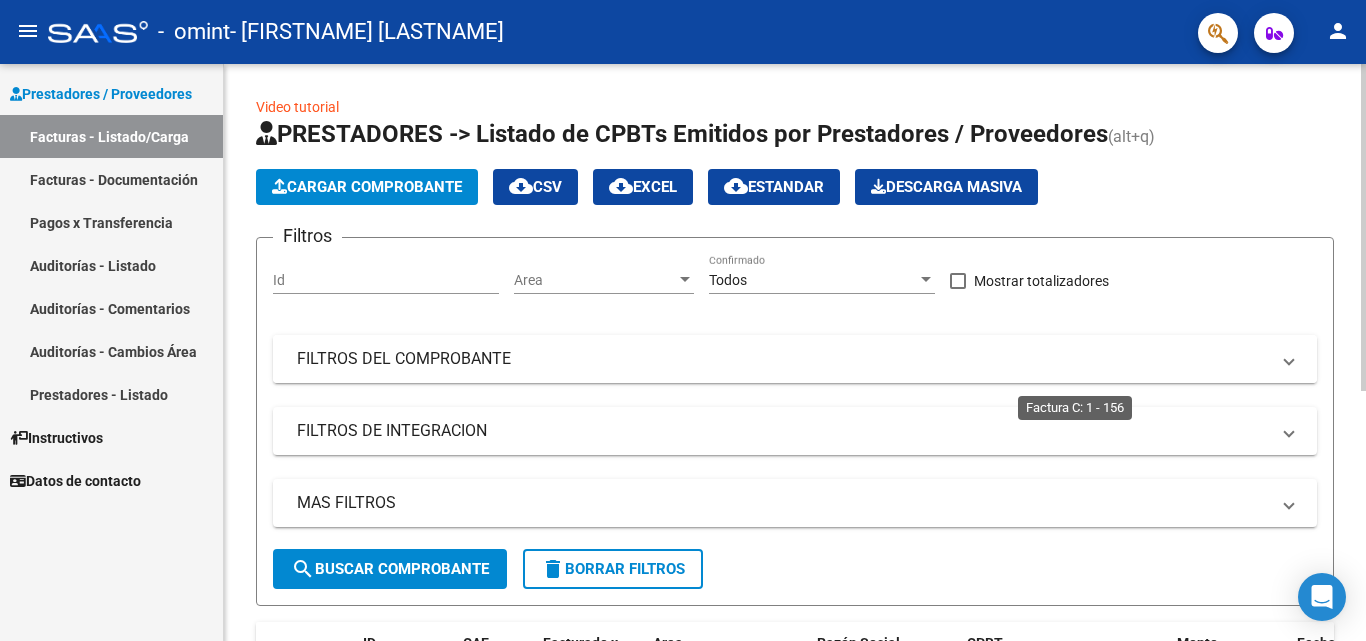 scroll, scrollTop: 441, scrollLeft: 0, axis: vertical 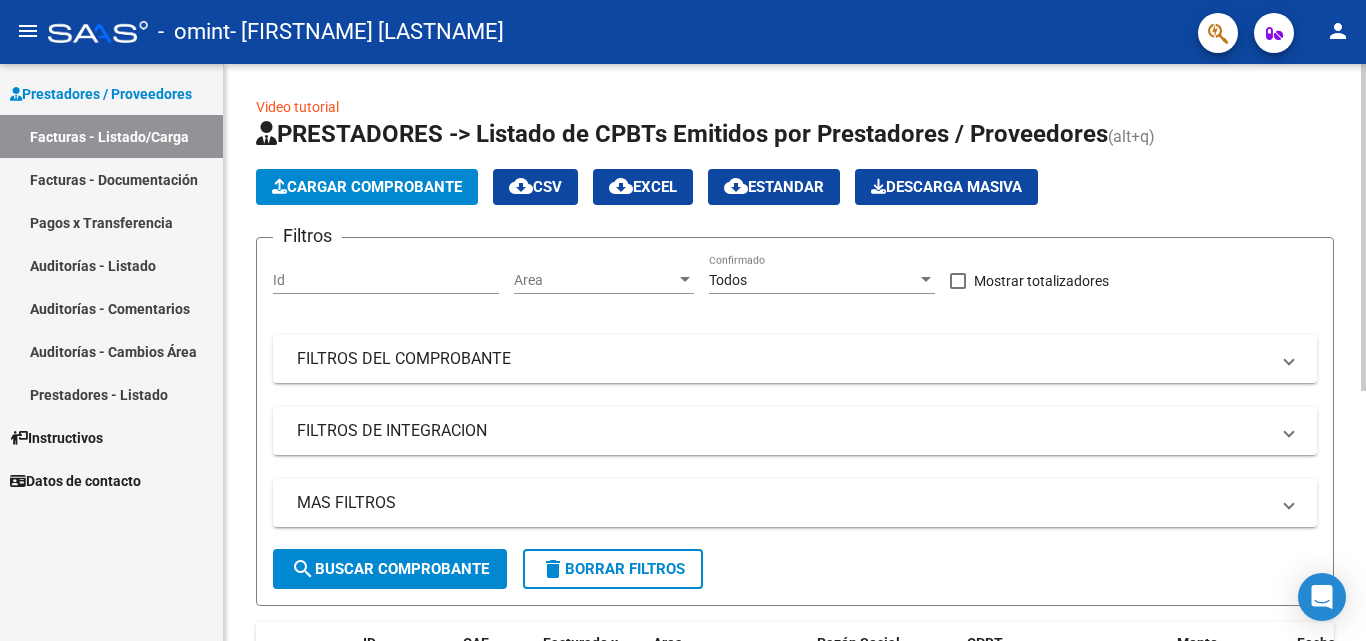 click on "Cargar Comprobante" 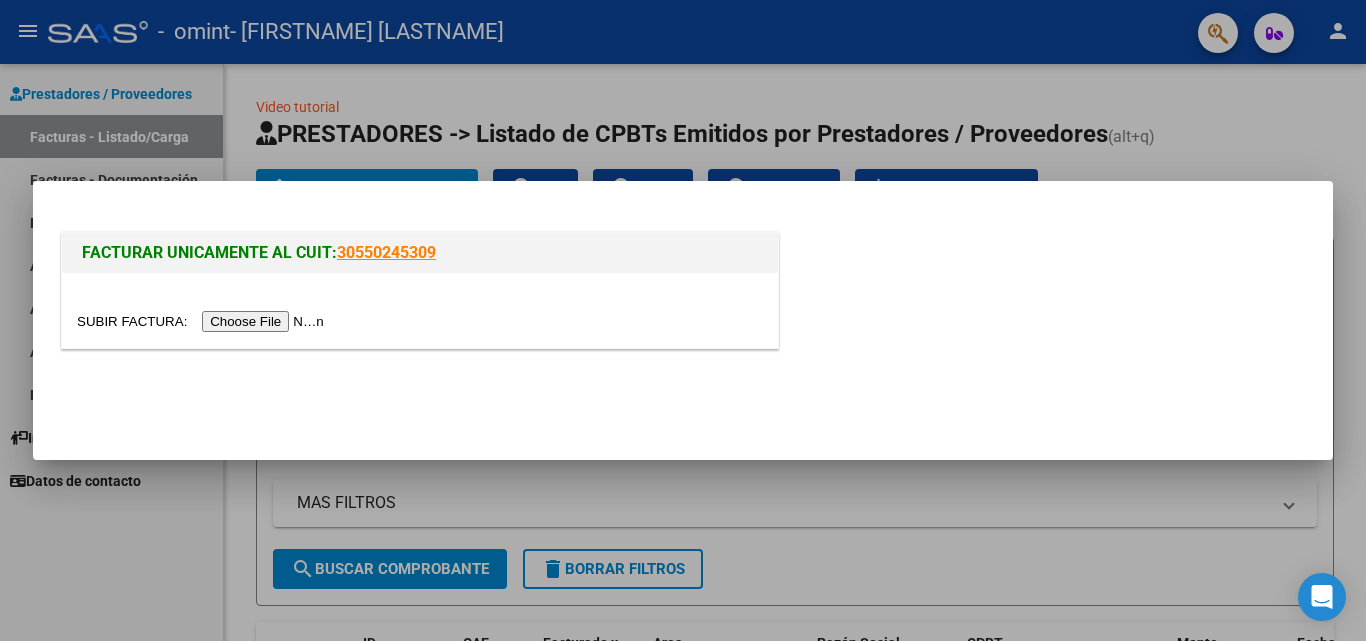 click at bounding box center [203, 321] 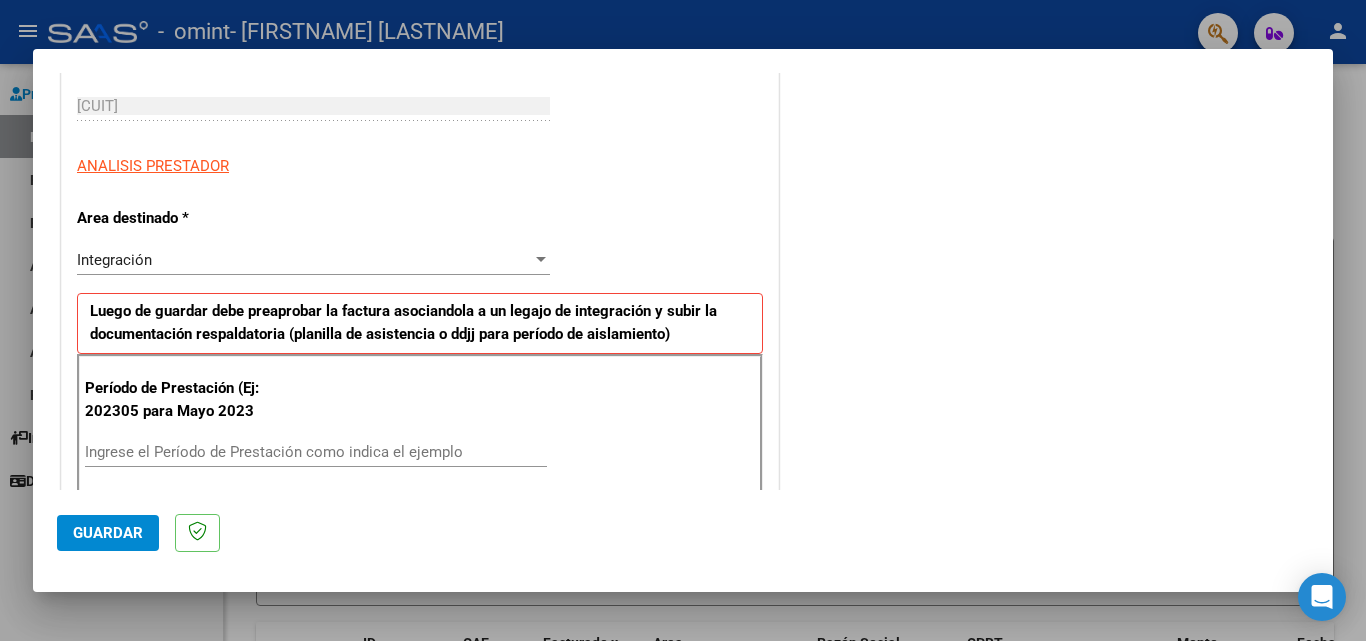 scroll, scrollTop: 400, scrollLeft: 0, axis: vertical 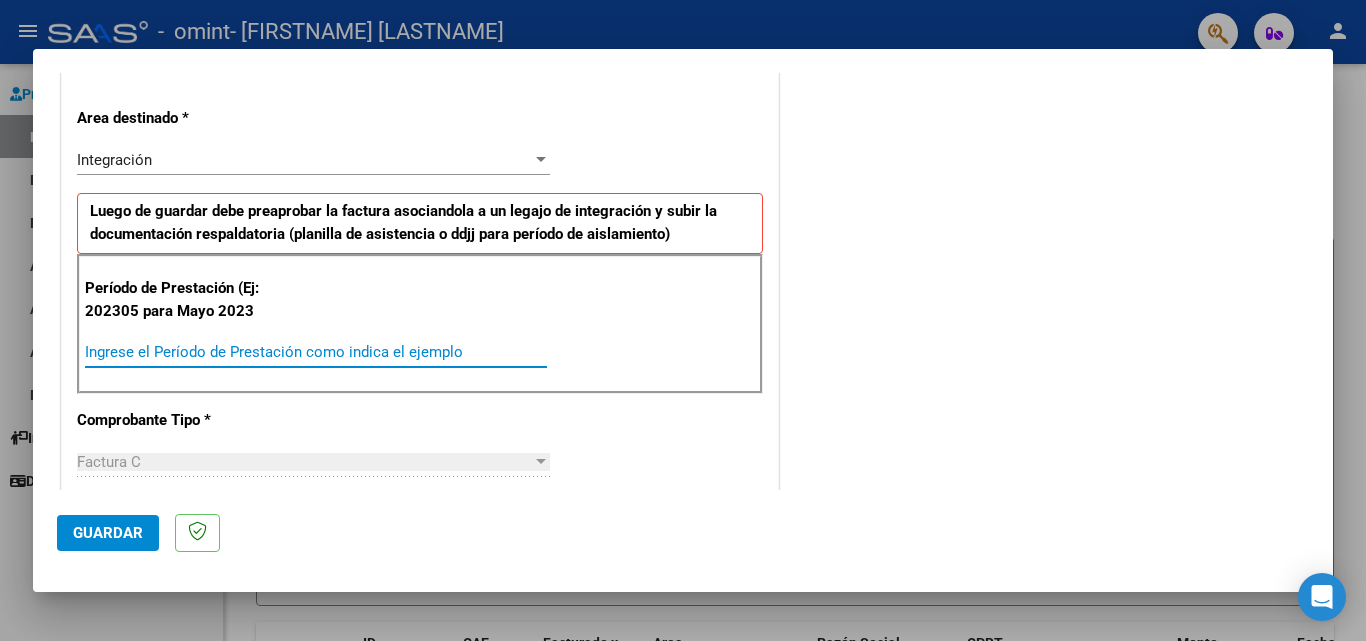 click on "Ingrese el Período de Prestación como indica el ejemplo" at bounding box center [316, 352] 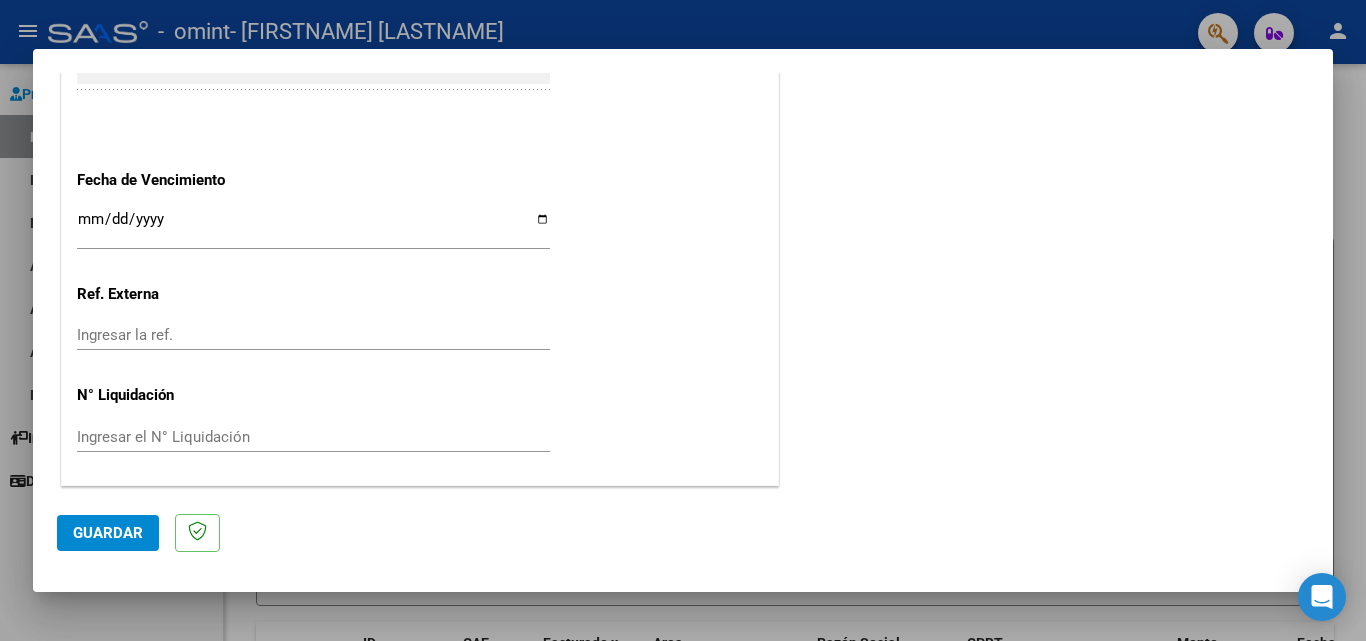 scroll, scrollTop: 1205, scrollLeft: 0, axis: vertical 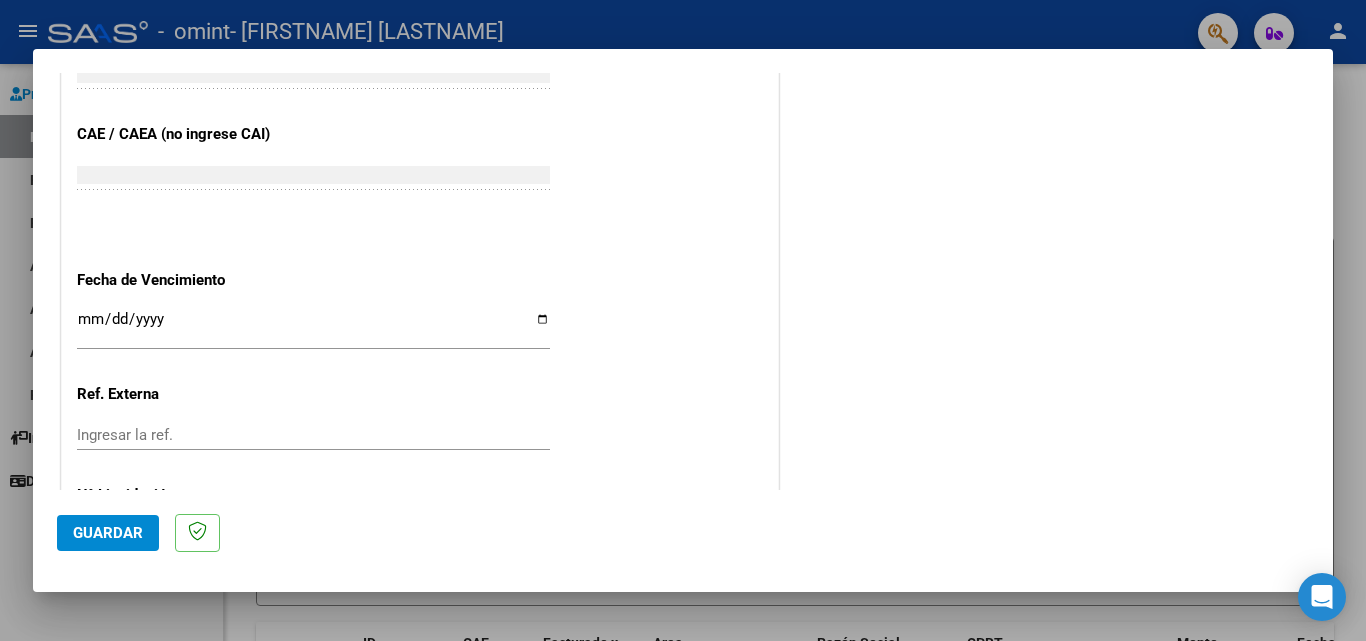 type on "202506" 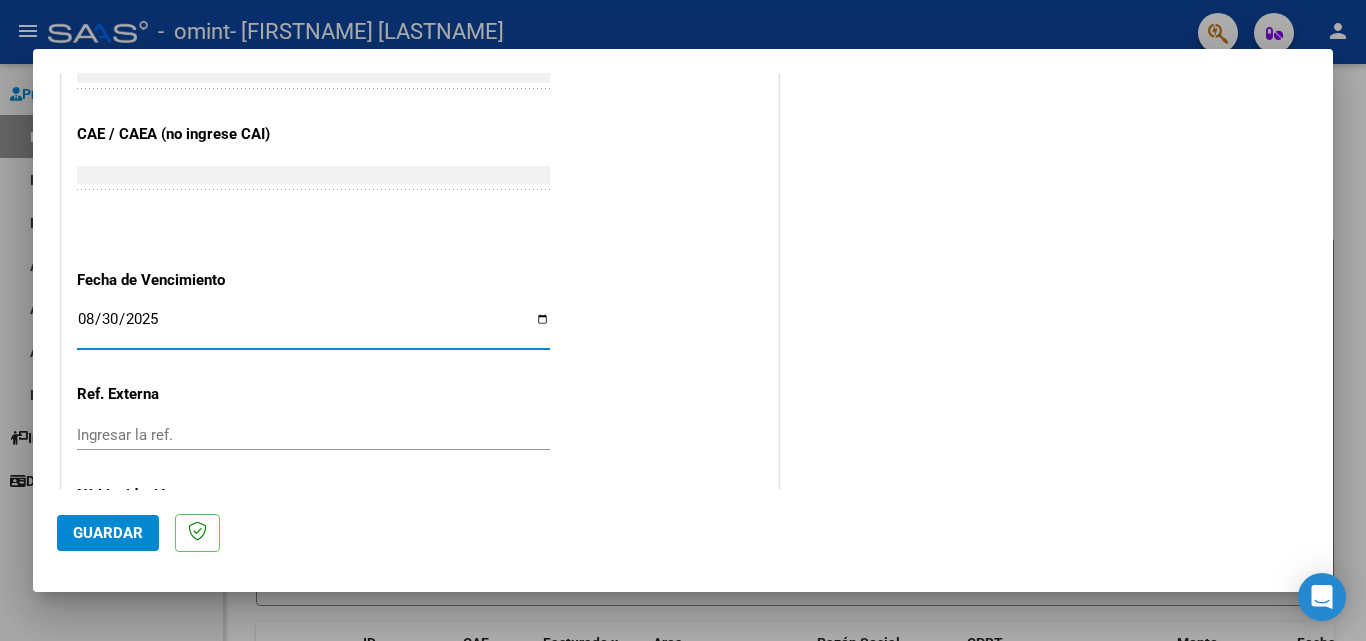 type on "2025-08-30" 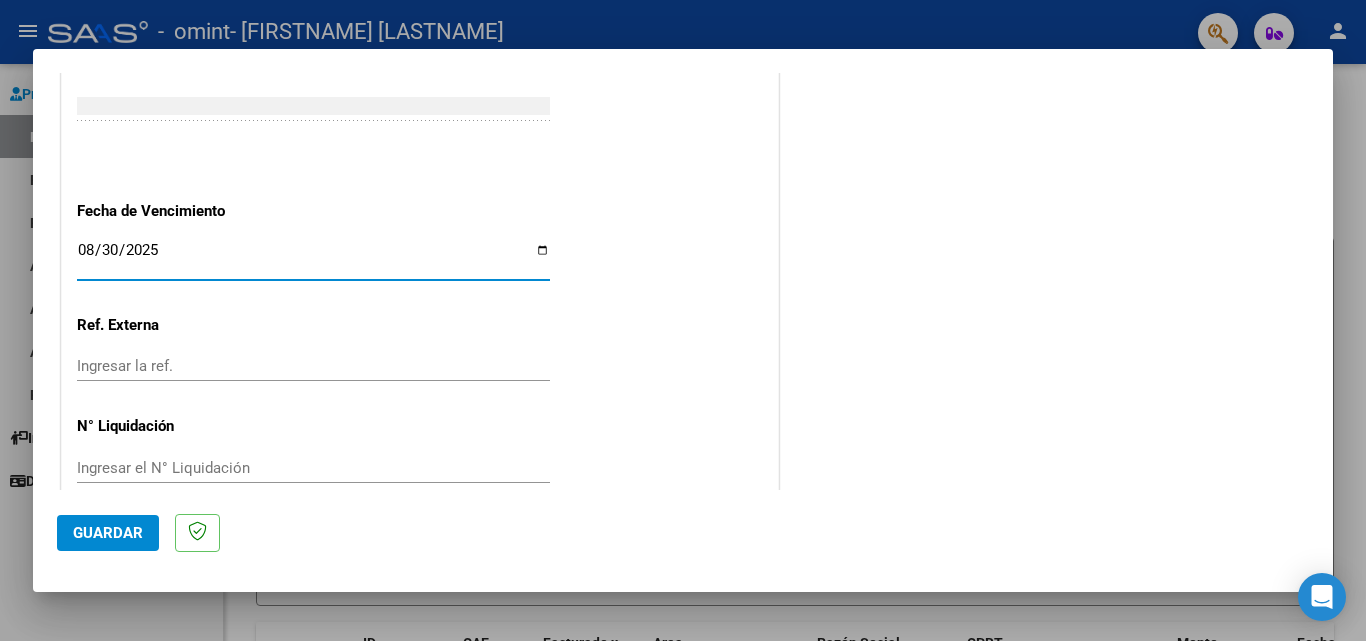 scroll, scrollTop: 1305, scrollLeft: 0, axis: vertical 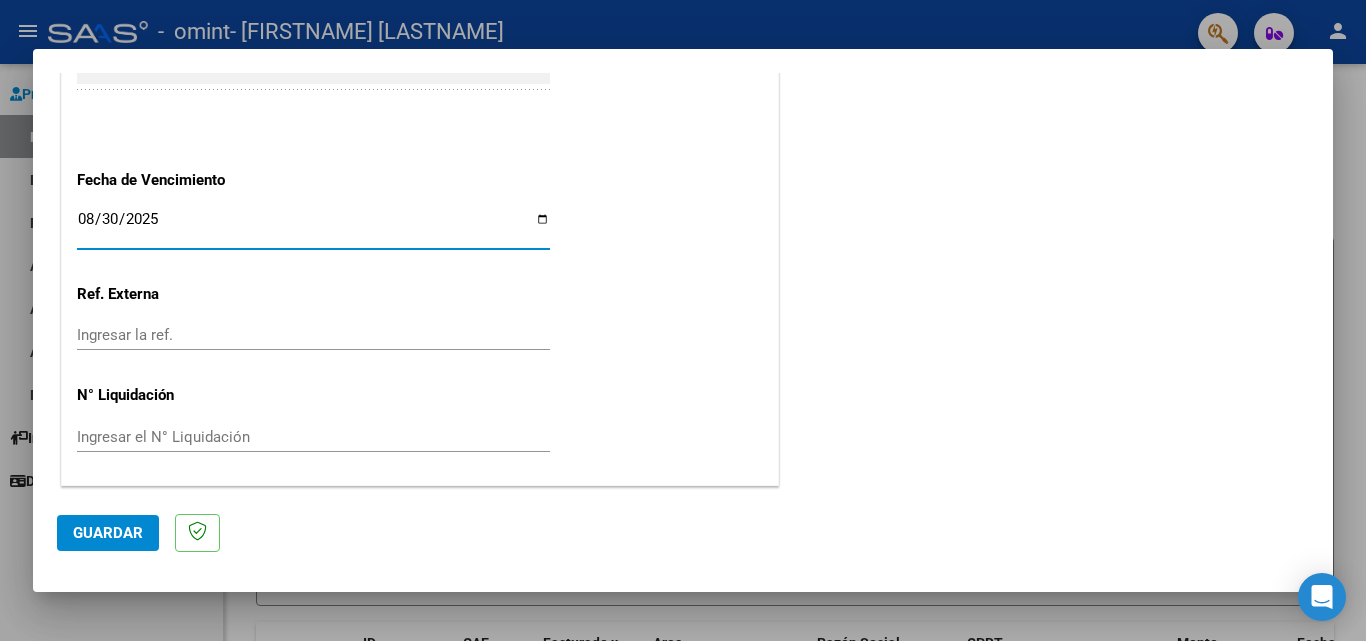 click on "Guardar" 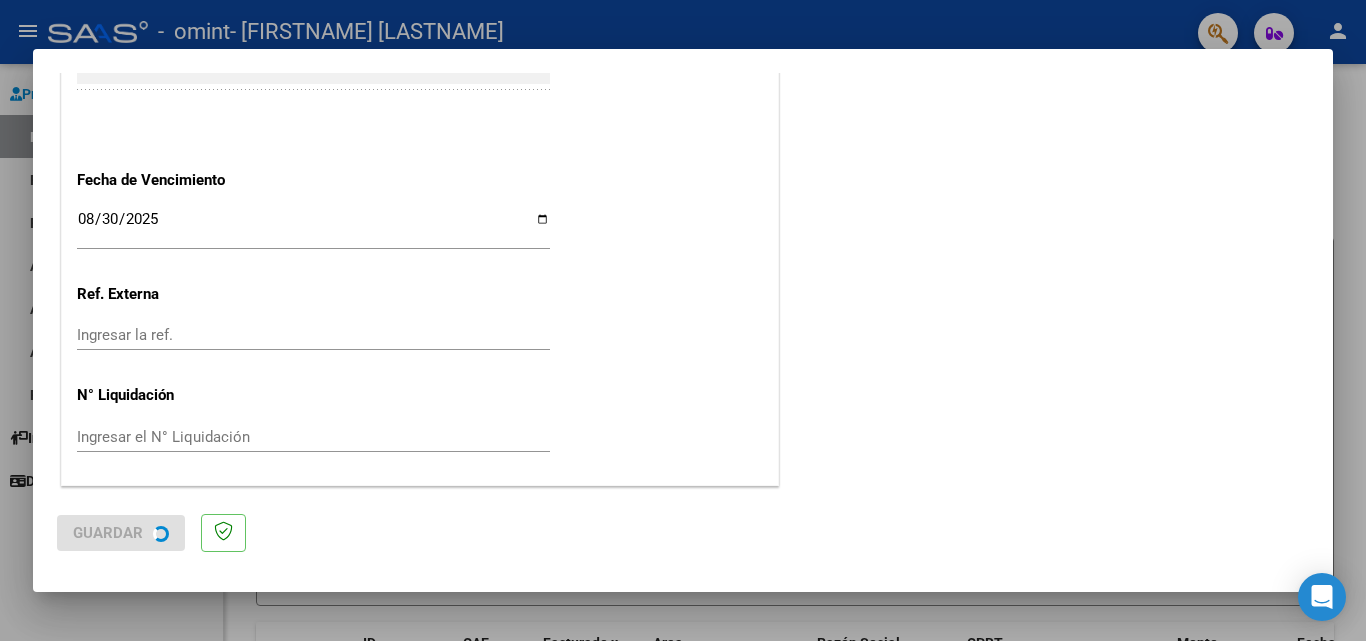 scroll, scrollTop: 0, scrollLeft: 0, axis: both 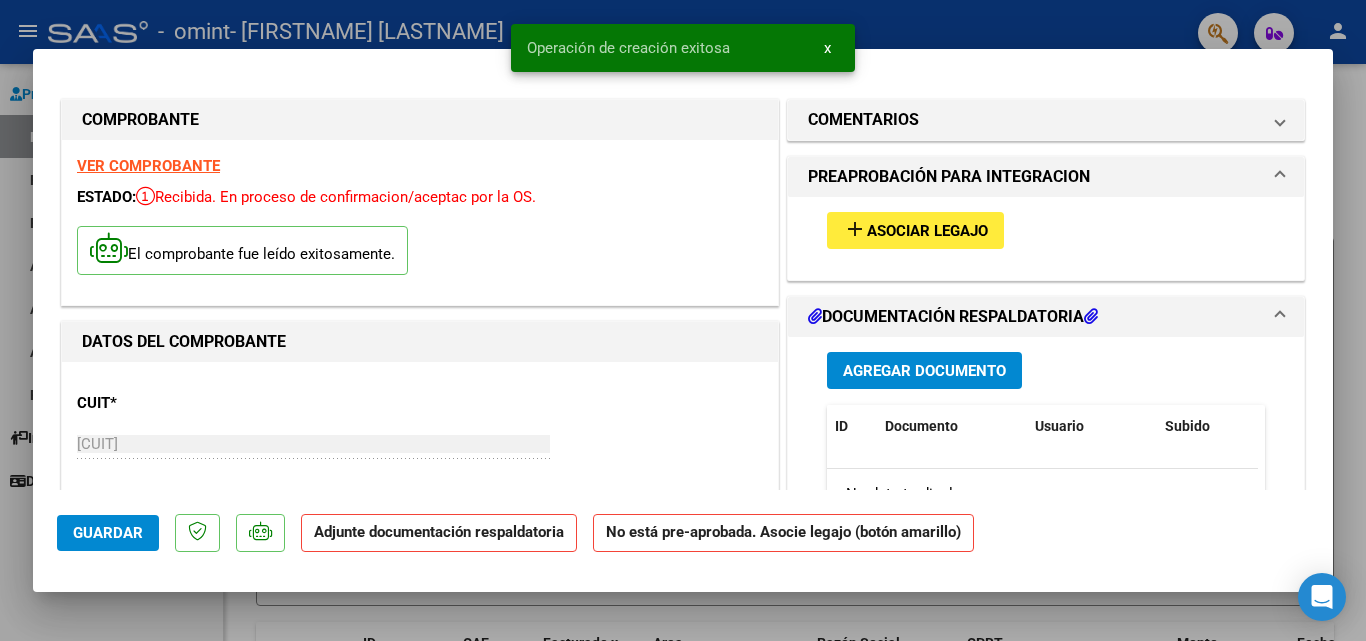 drag, startPoint x: 206, startPoint y: 192, endPoint x: 634, endPoint y: 192, distance: 428 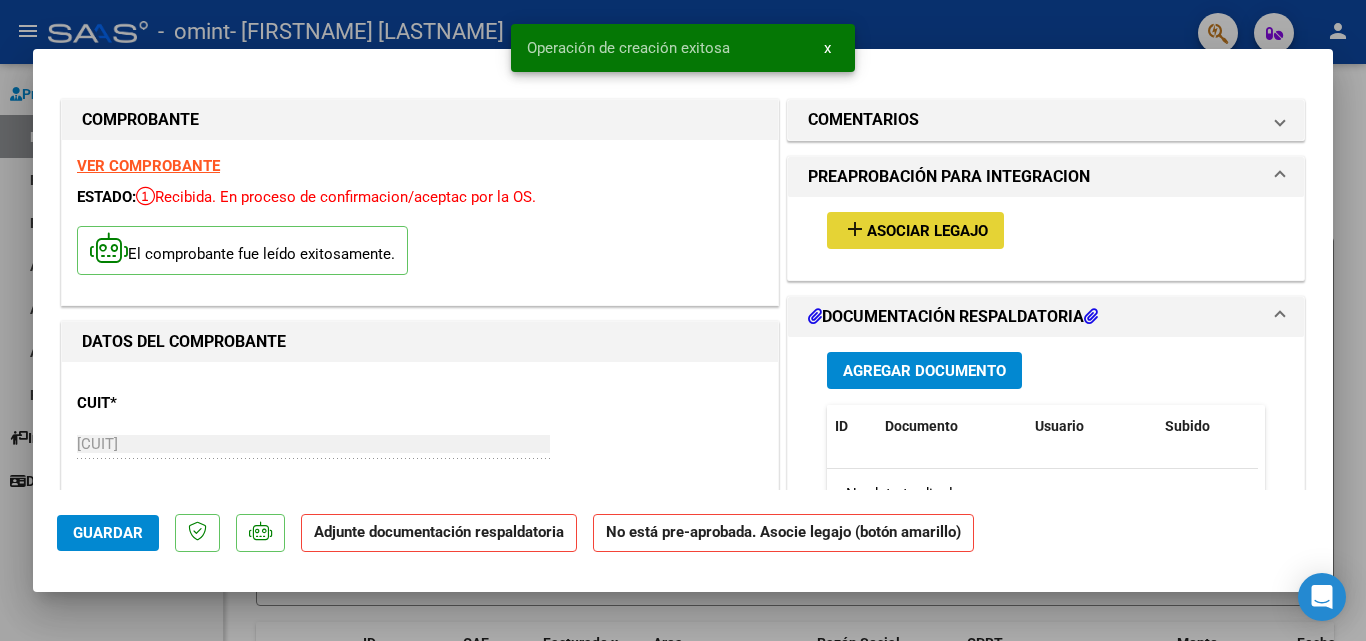 click on "add Asociar Legajo" at bounding box center (915, 230) 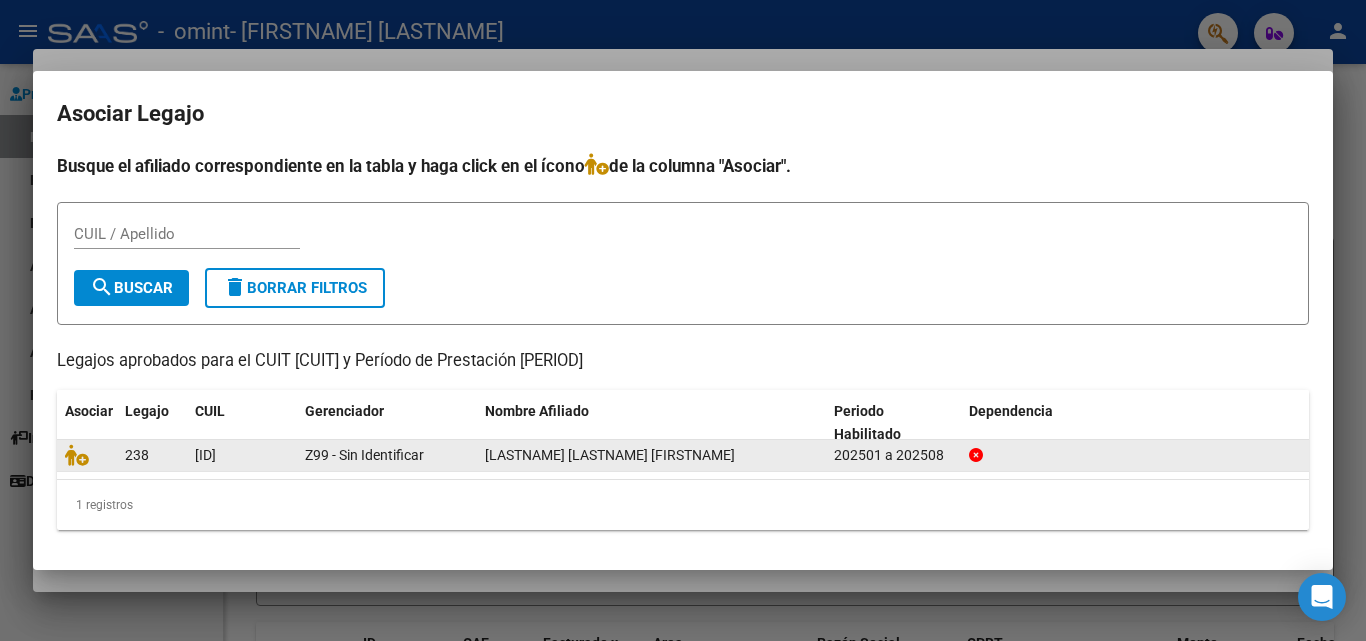 click on "[LASTNAME] [LASTNAME] [FIRSTNAME]" 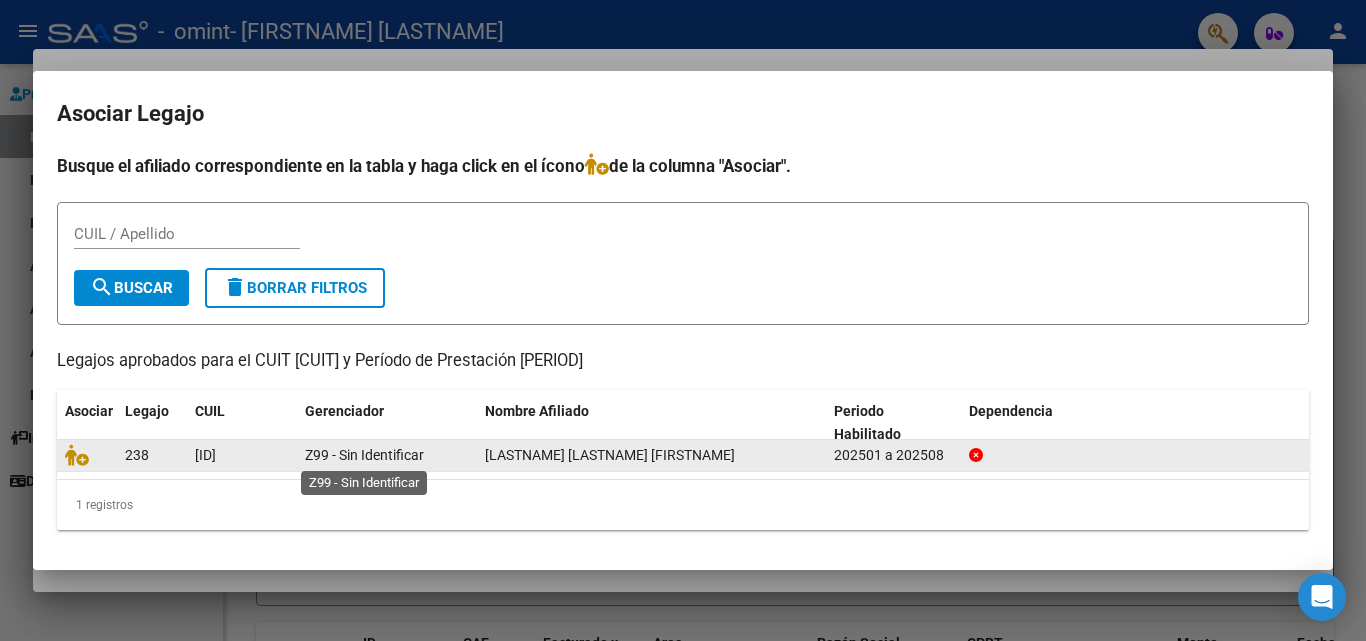 click on "Z99 - Sin Identificar" 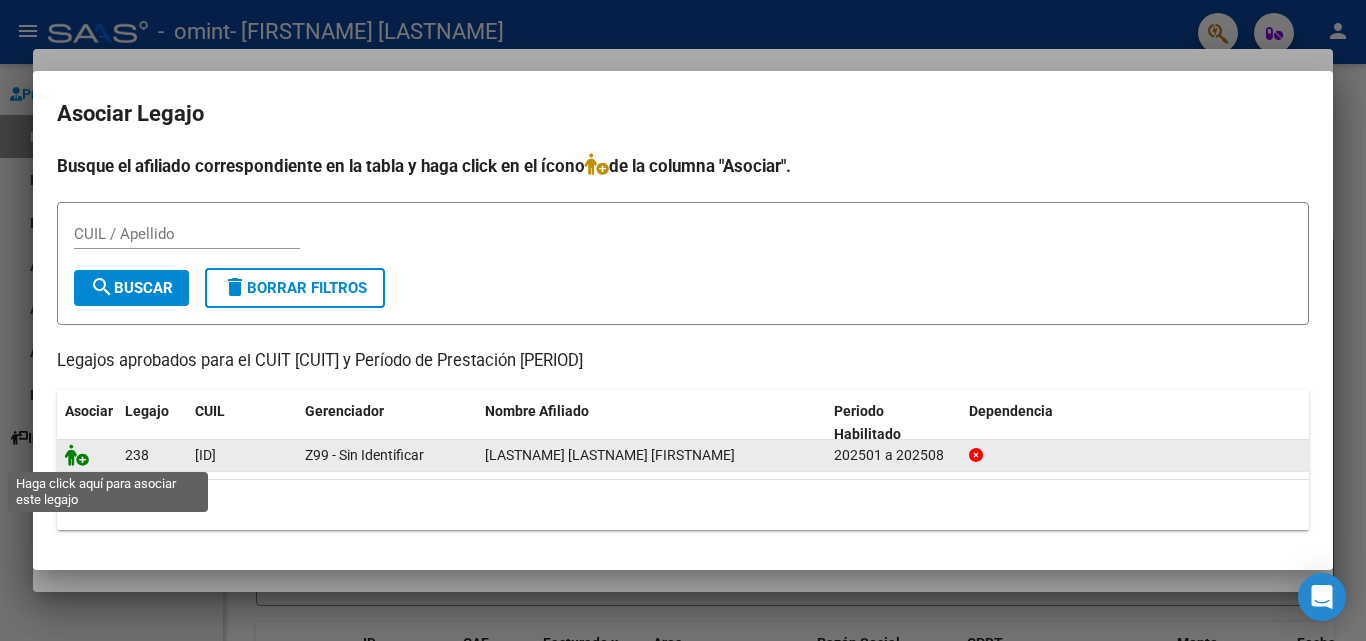 click 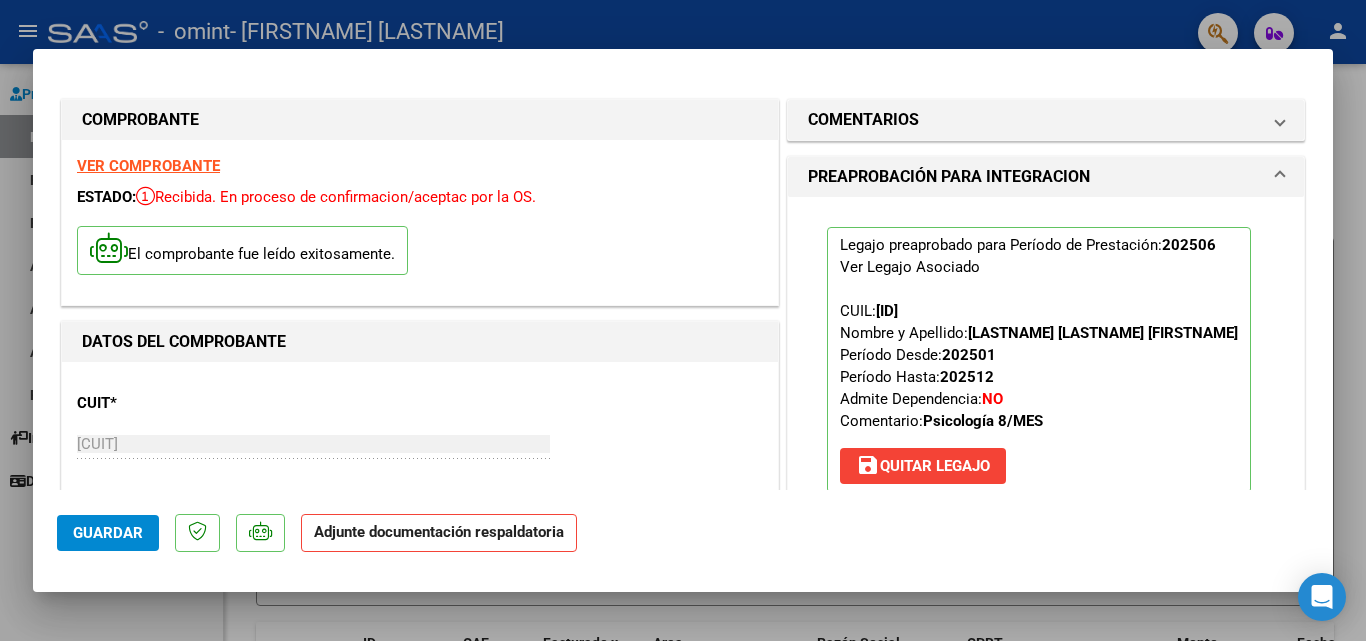 drag, startPoint x: 290, startPoint y: 192, endPoint x: 576, endPoint y: 204, distance: 286.25165 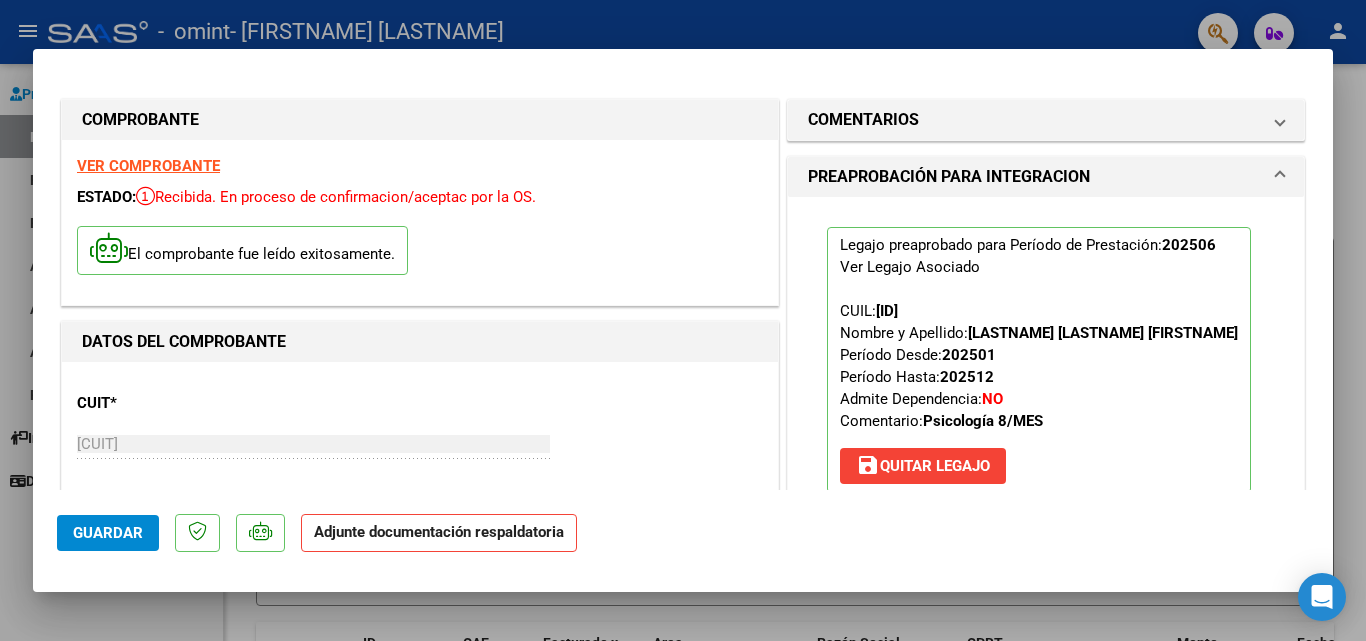 click on "VER COMPROBANTE       ESTADO:   Recibida. En proceso de confirmacion/aceptac por la OS.     El comprobante fue leído exitosamente." at bounding box center (420, 222) 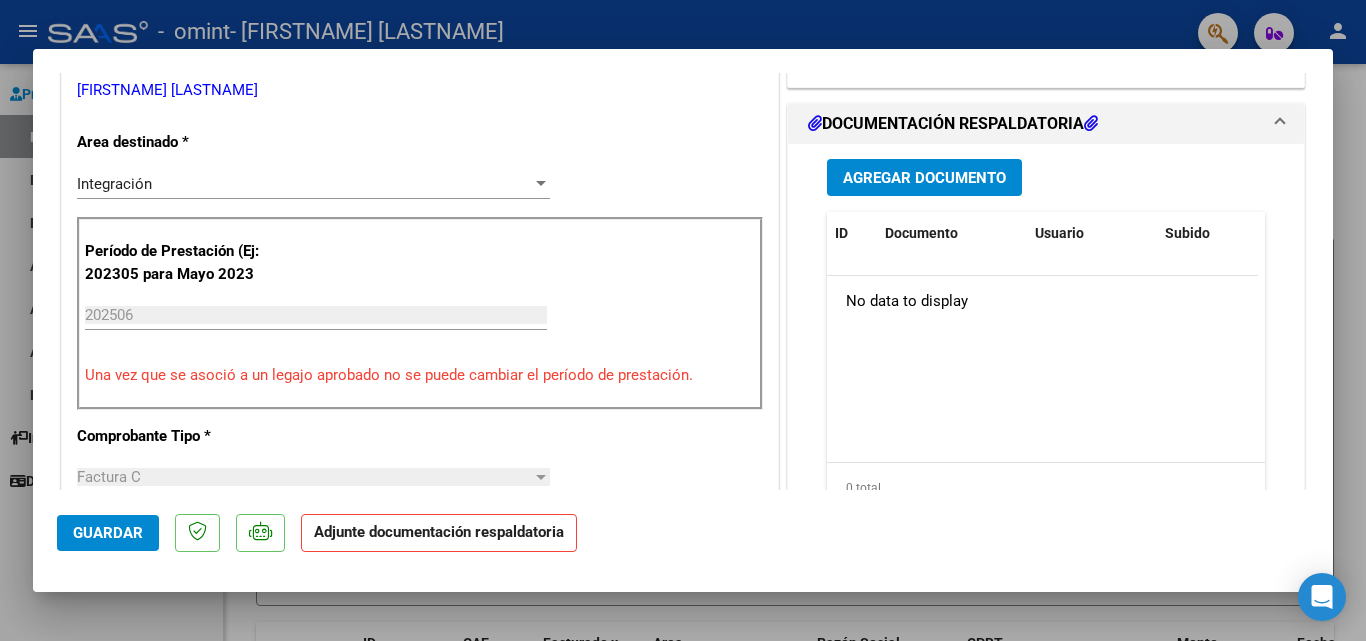 scroll, scrollTop: 600, scrollLeft: 0, axis: vertical 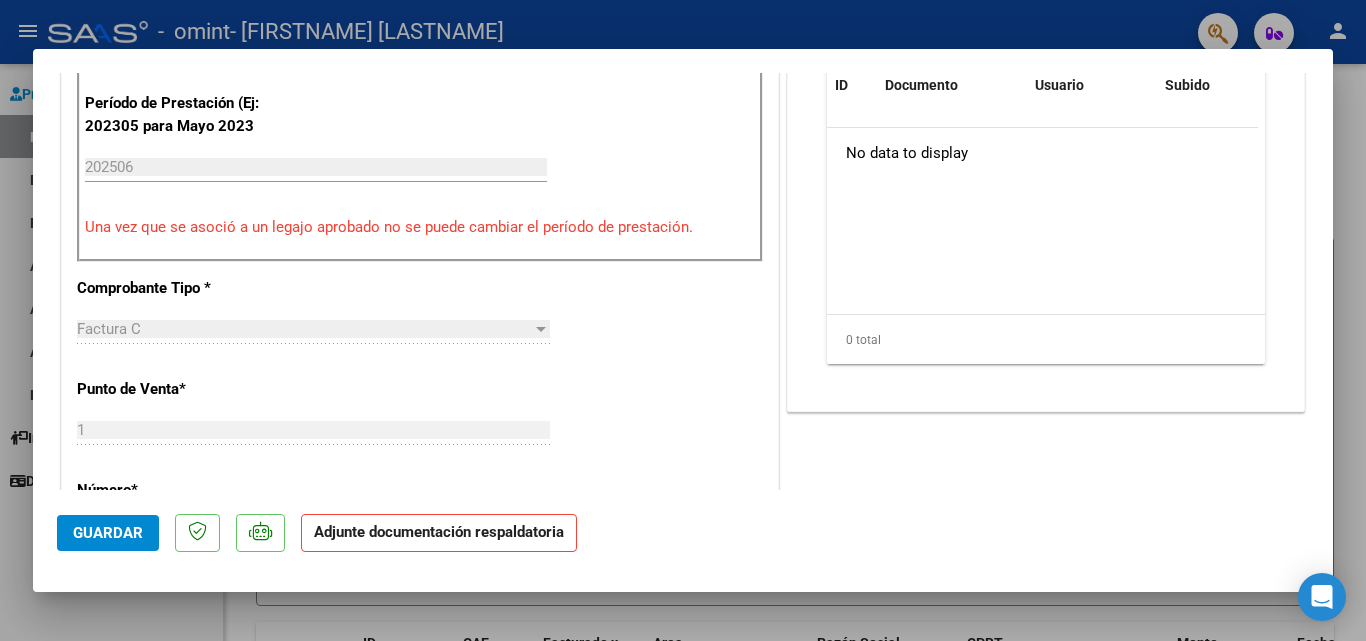 drag, startPoint x: 206, startPoint y: 234, endPoint x: 694, endPoint y: 226, distance: 488.06558 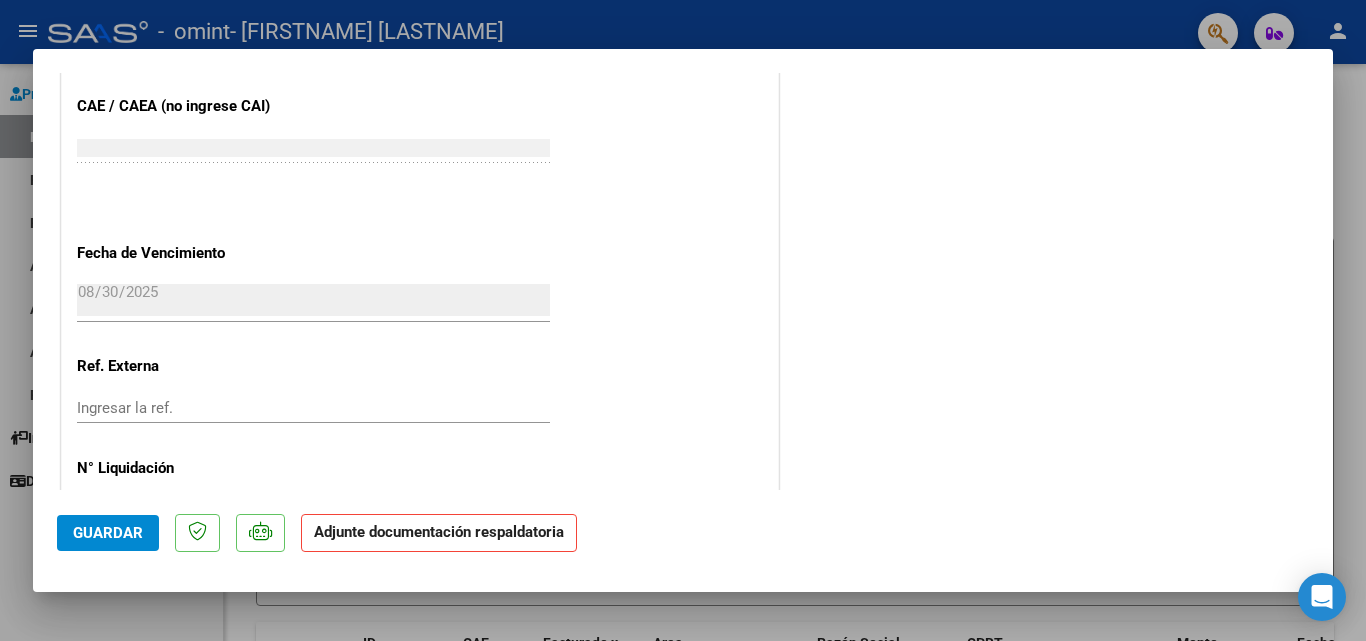 scroll, scrollTop: 1373, scrollLeft: 0, axis: vertical 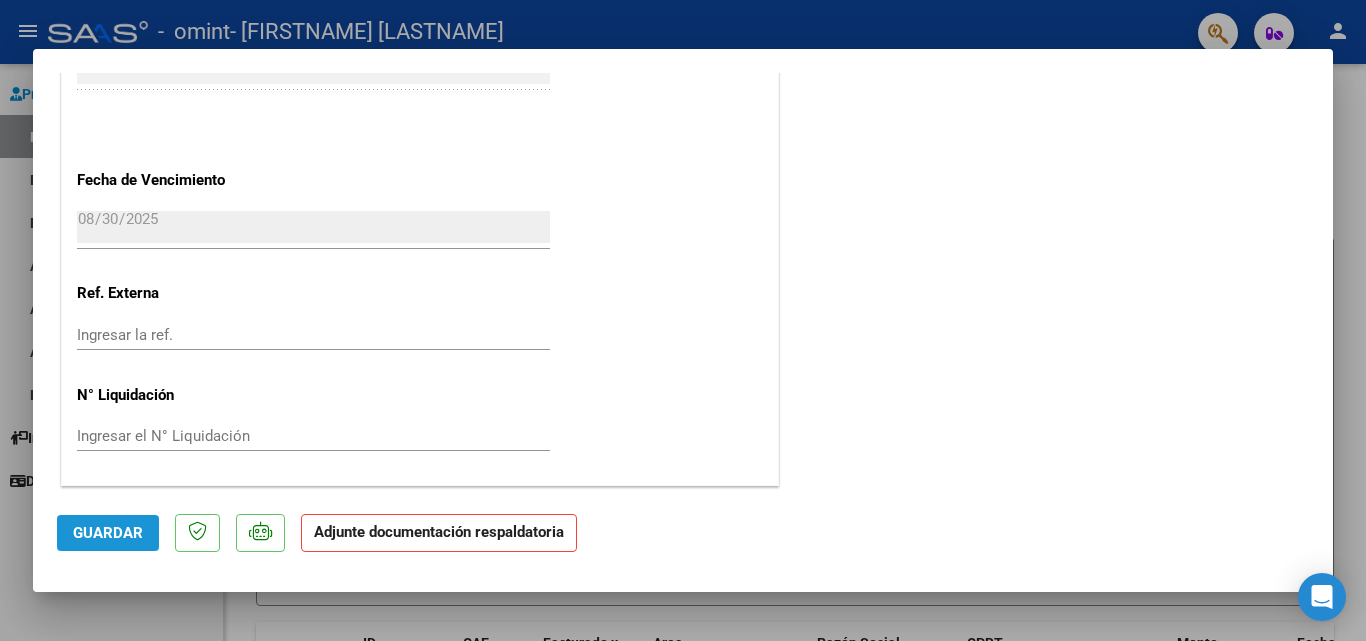 click on "Guardar" 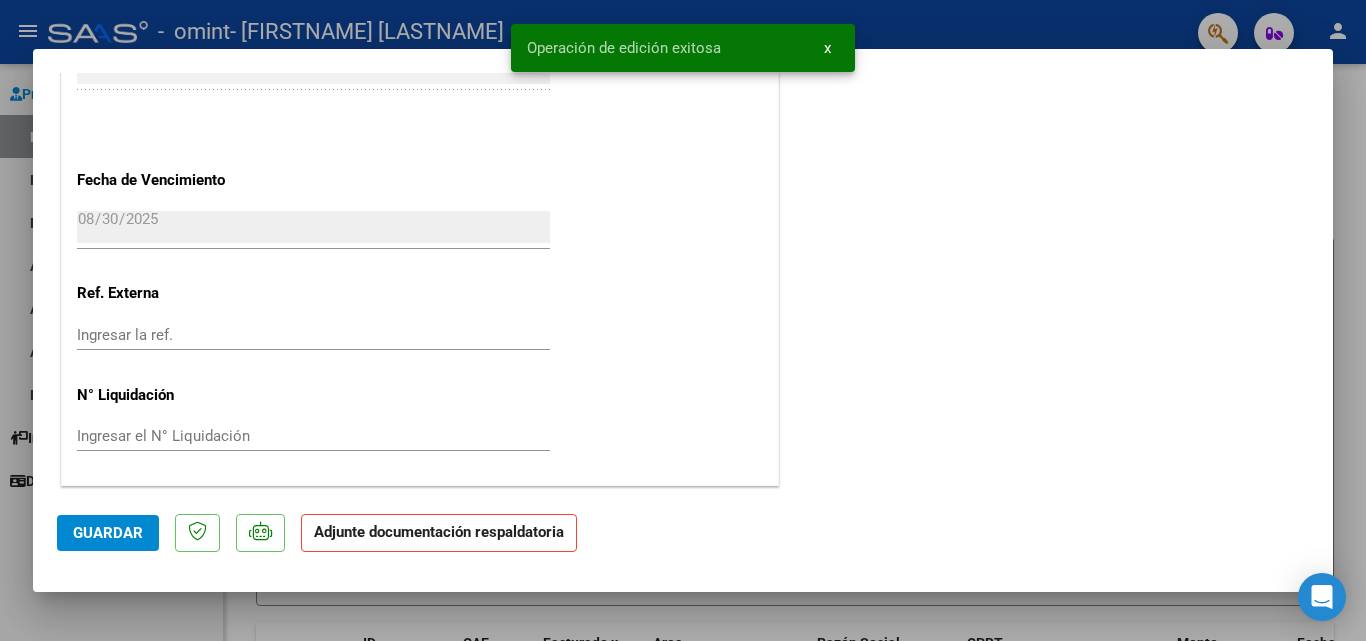 click at bounding box center (683, 320) 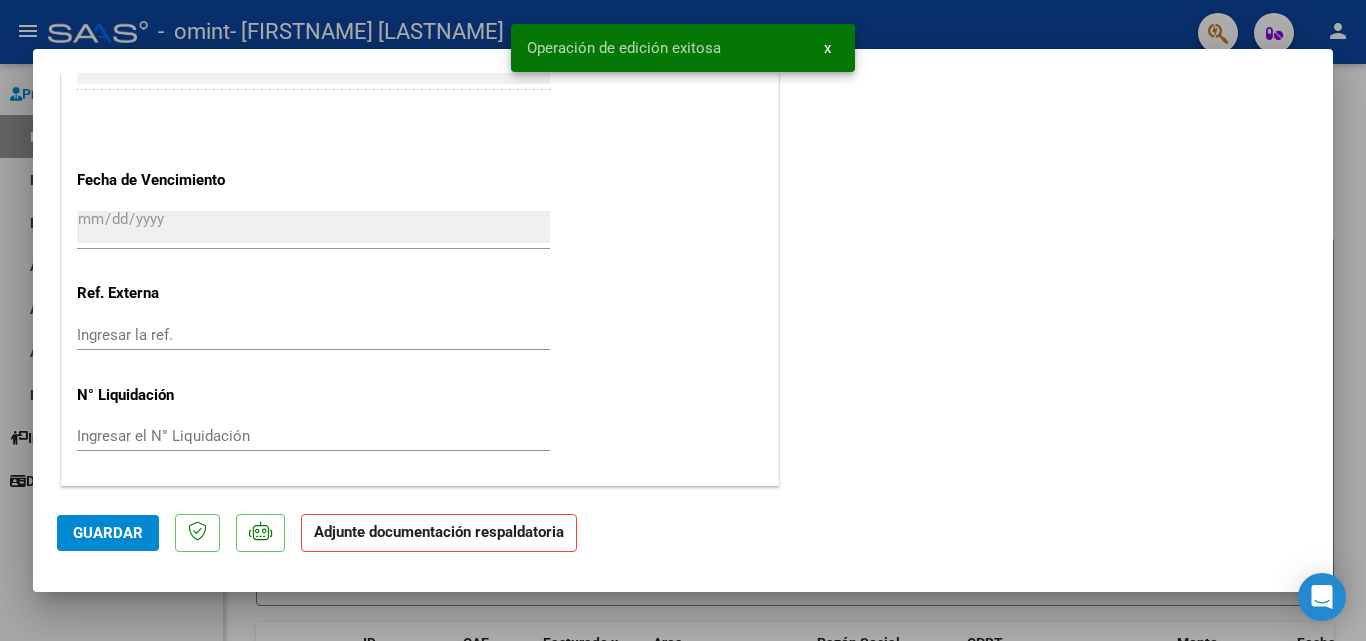 scroll, scrollTop: 1525, scrollLeft: 0, axis: vertical 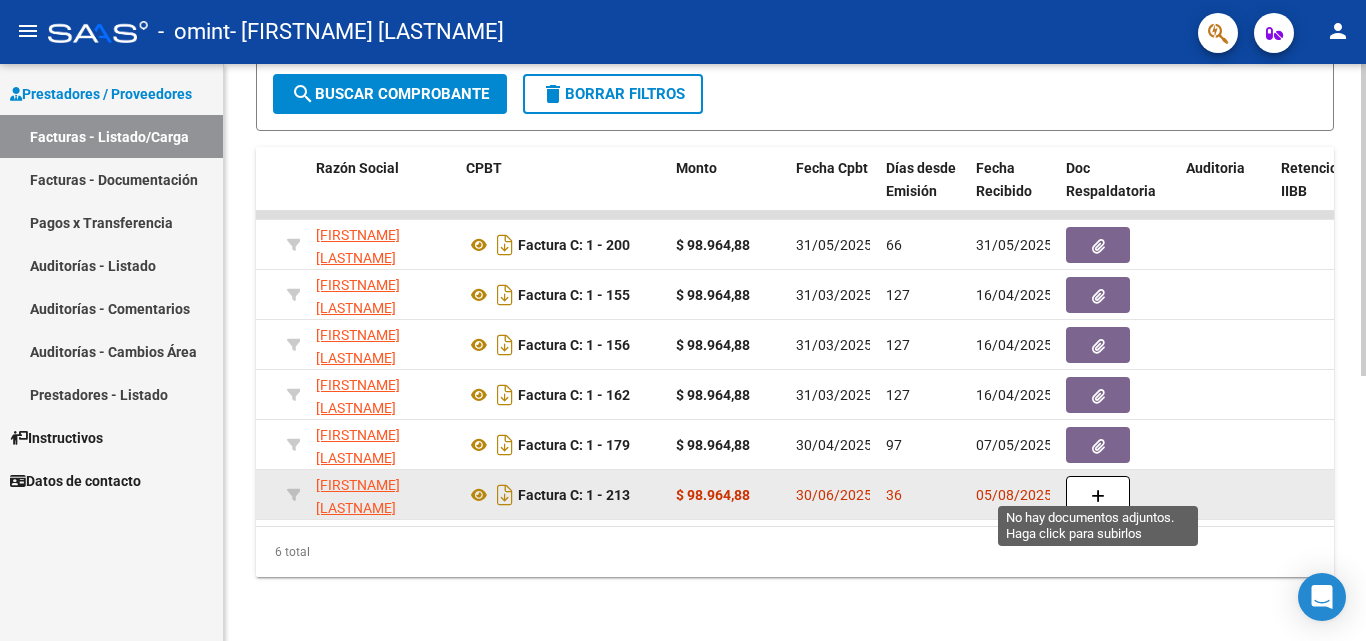click 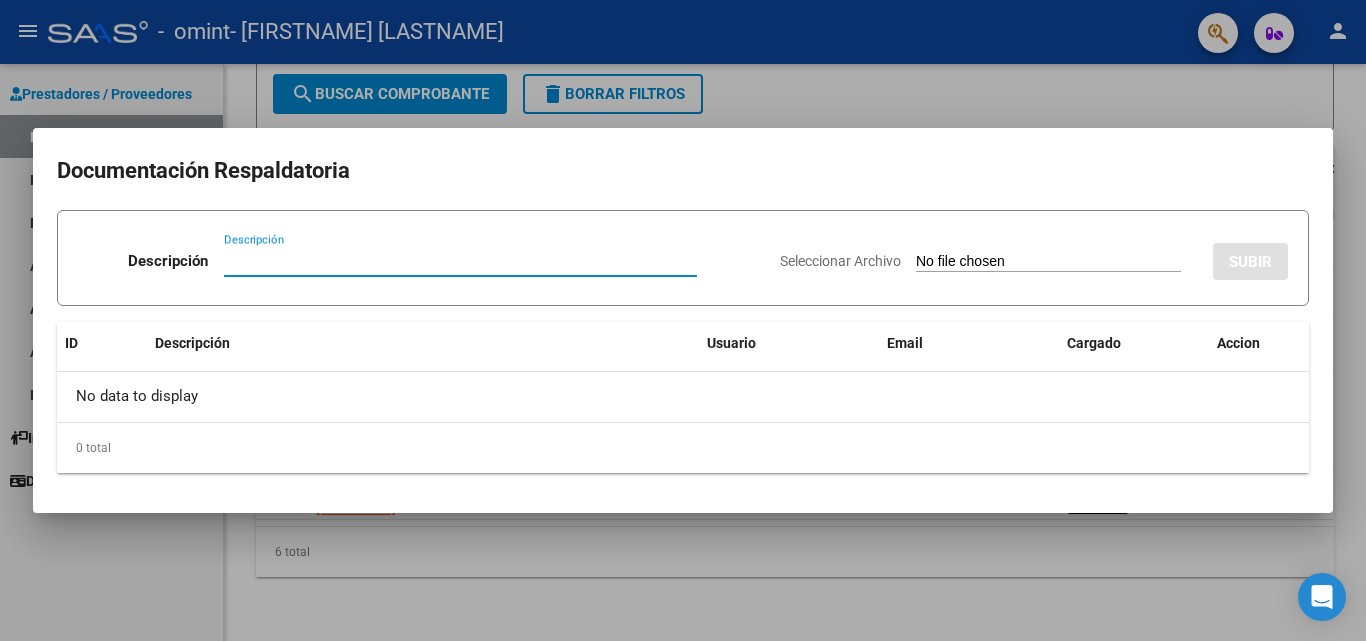 click on "Seleccionar Archivo" at bounding box center [1048, 262] 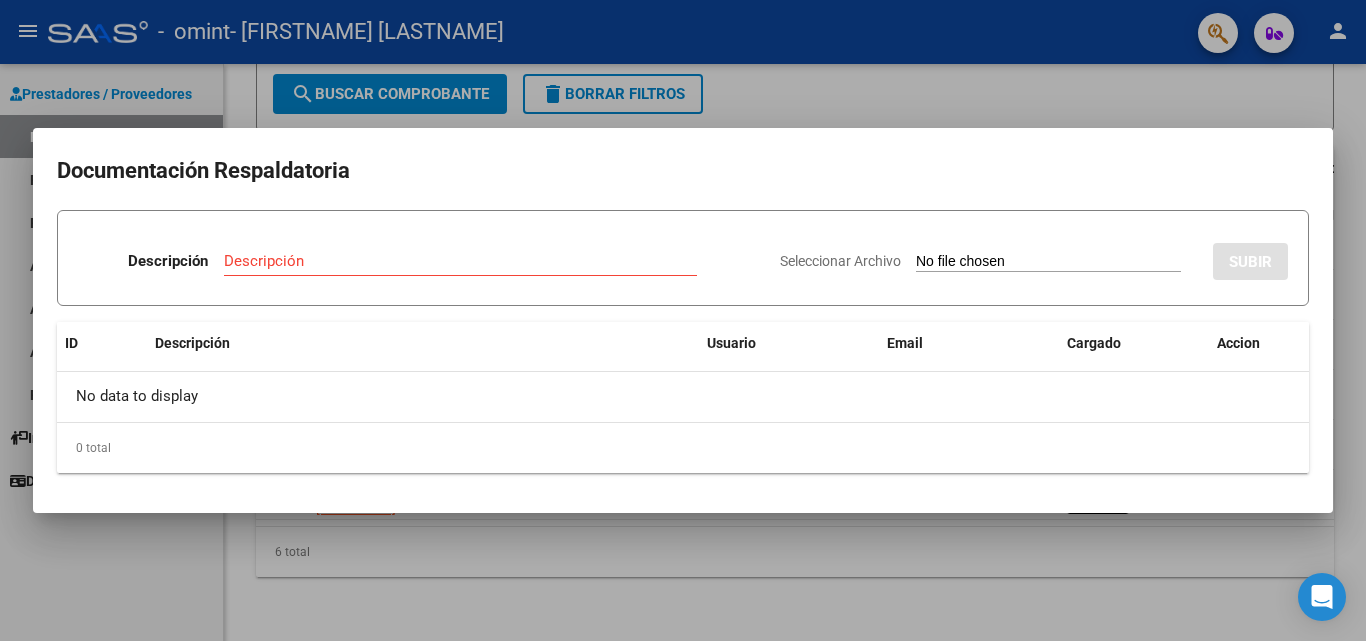 type on "C:\fakepath\Planilla de asistencia Omint [LASTNAME] [LASTNAME] [MONTH] [YEAR].pdf" 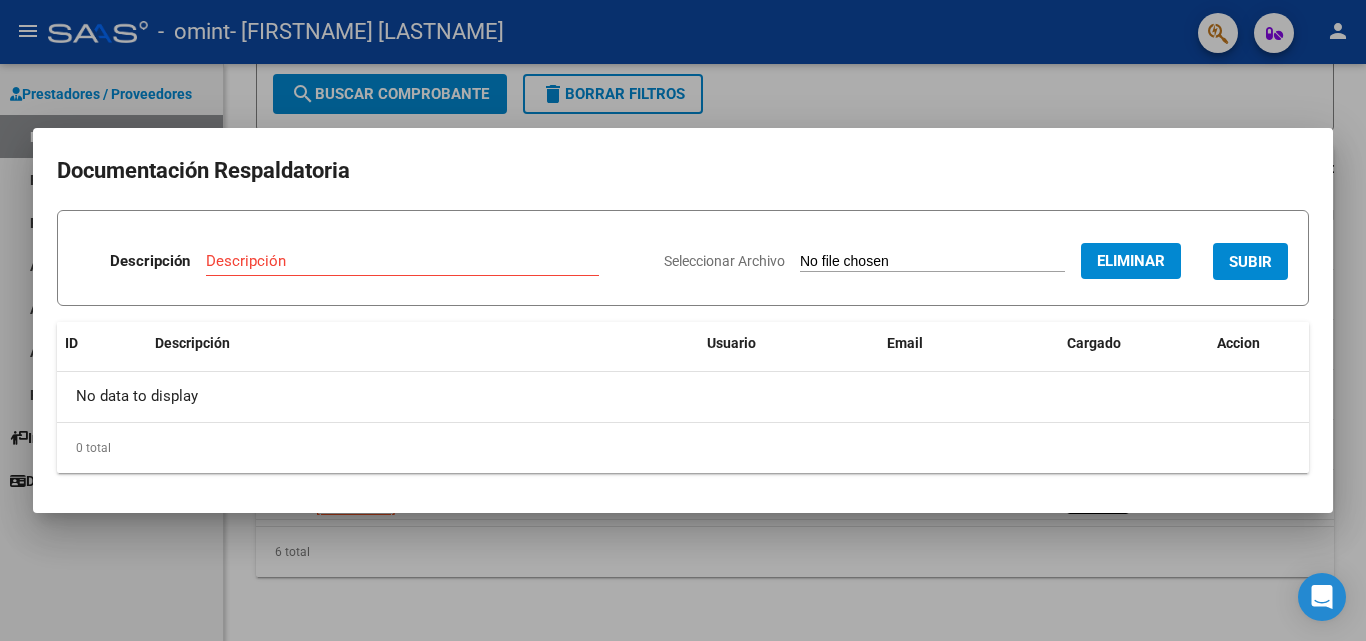 click on "SUBIR" at bounding box center [1250, 262] 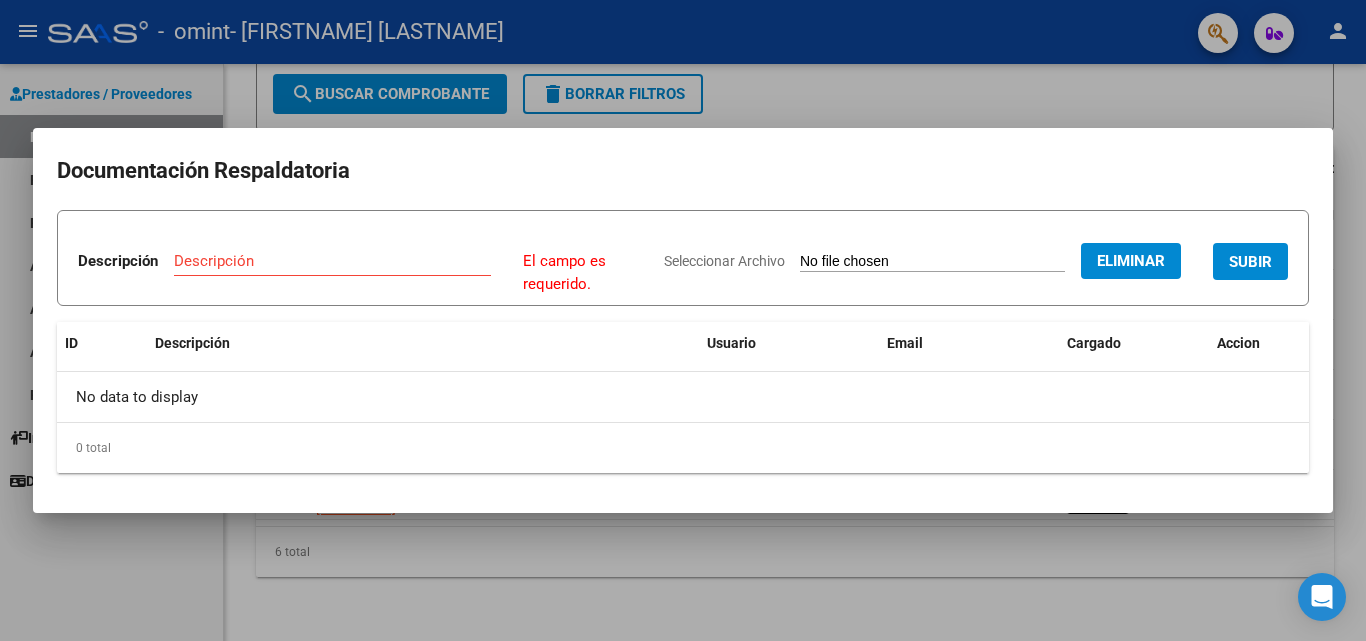 click on "Descripción" at bounding box center (332, 261) 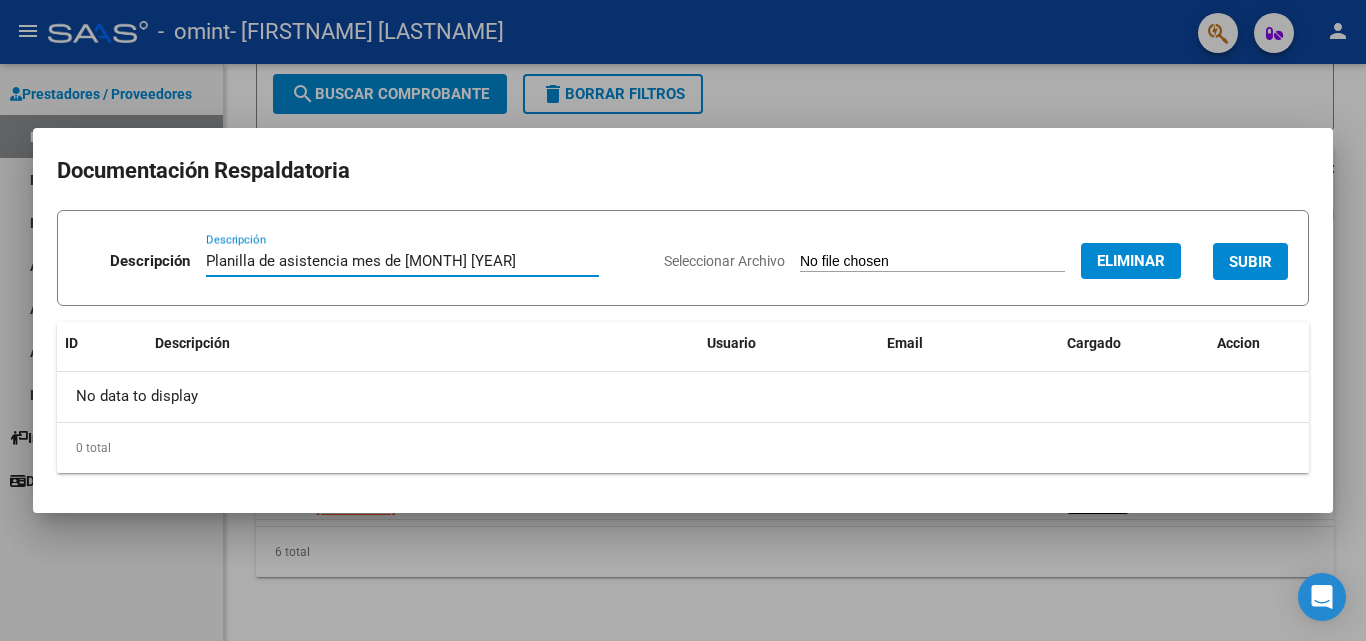 type on "Planilla de asistencia mes de [MONTH] [YEAR]" 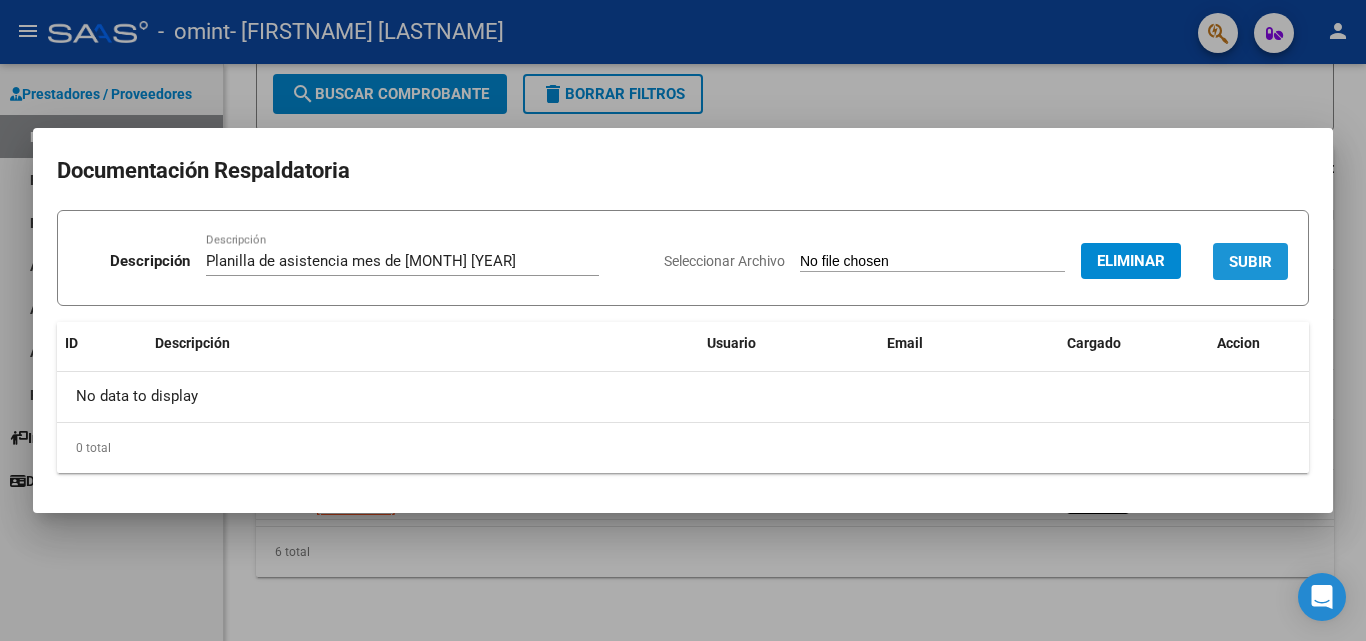 click on "SUBIR" at bounding box center (1250, 262) 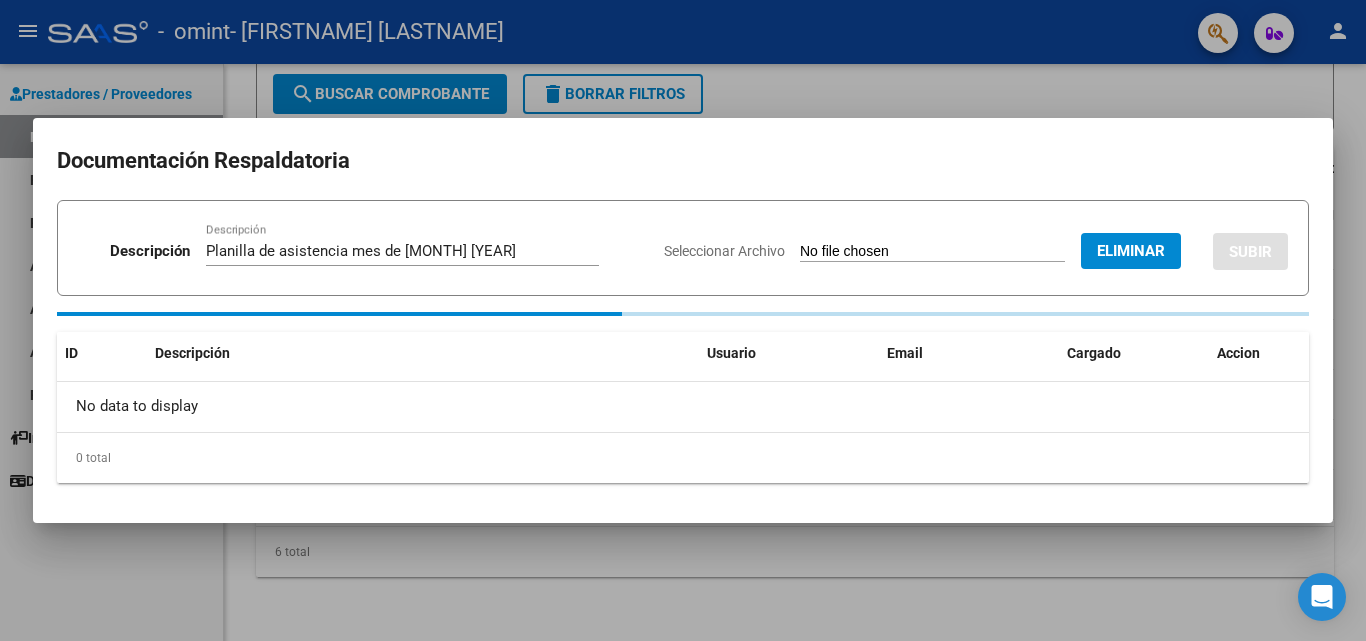 type 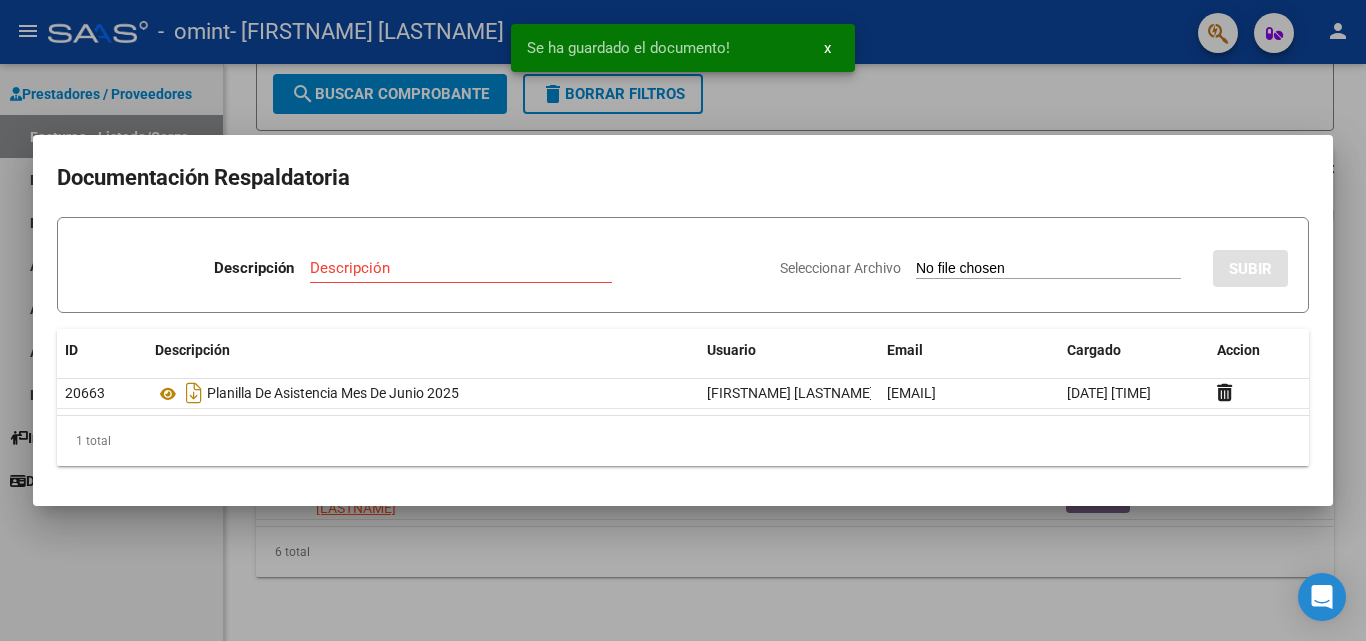 click at bounding box center [683, 320] 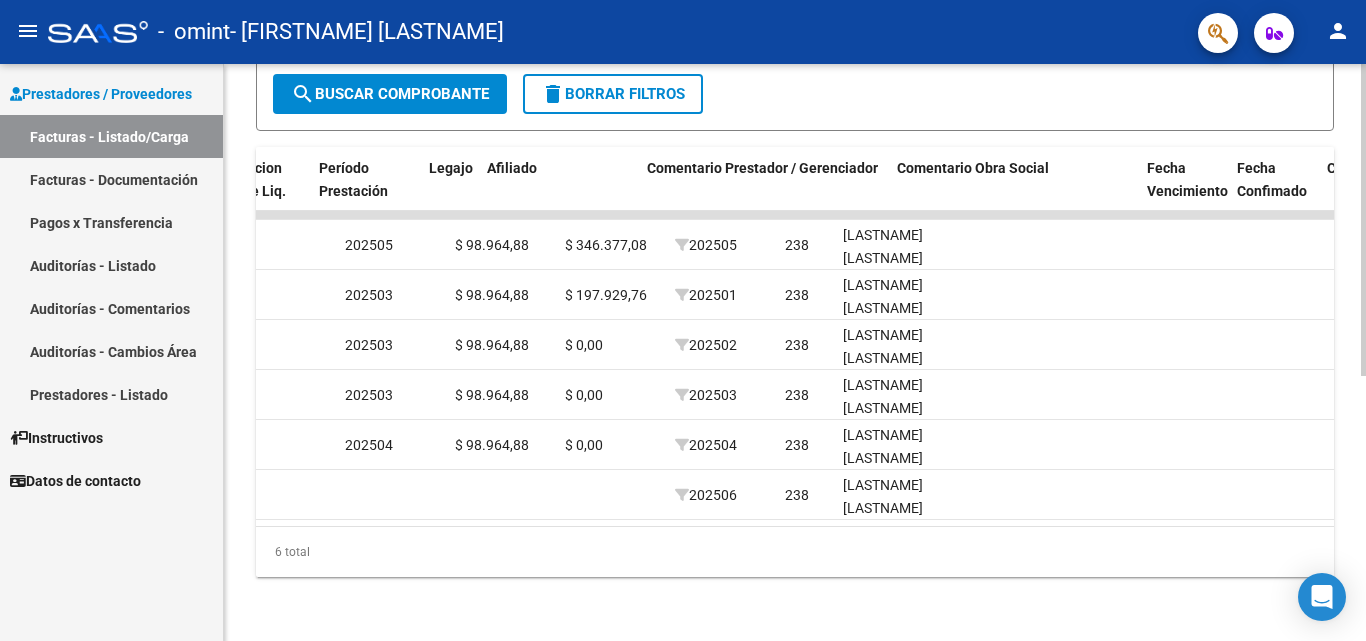 scroll, scrollTop: 0, scrollLeft: 2681, axis: horizontal 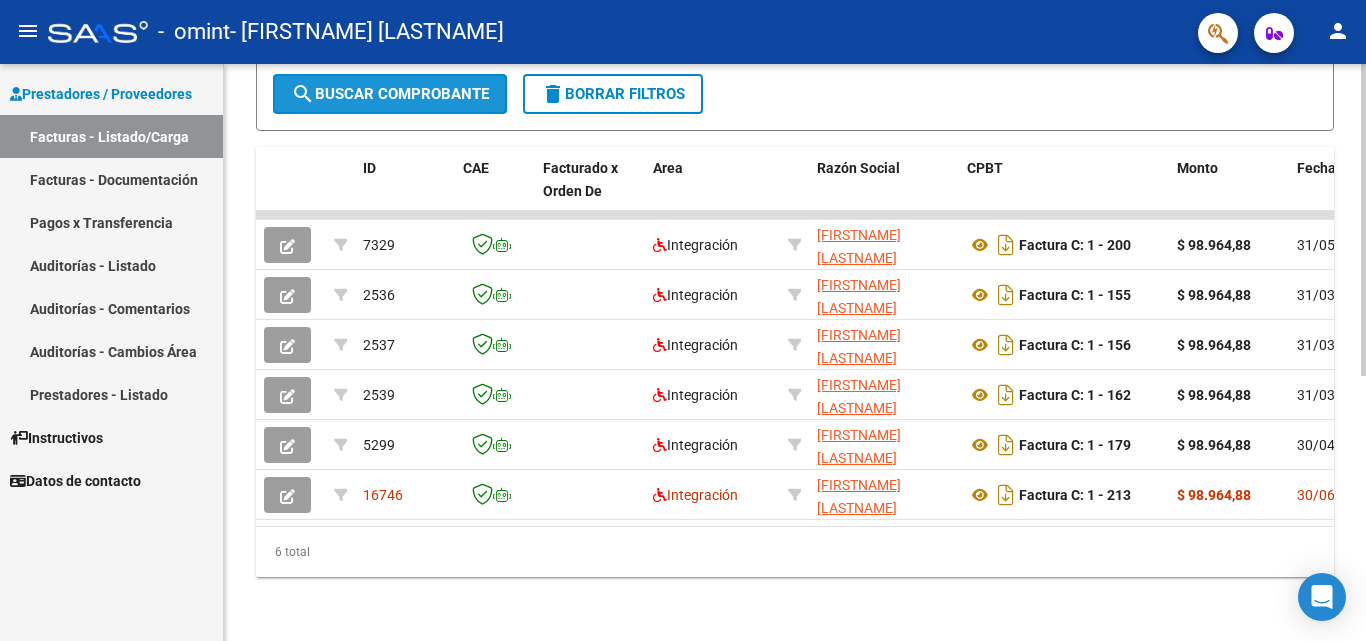 click on "search  Buscar Comprobante" 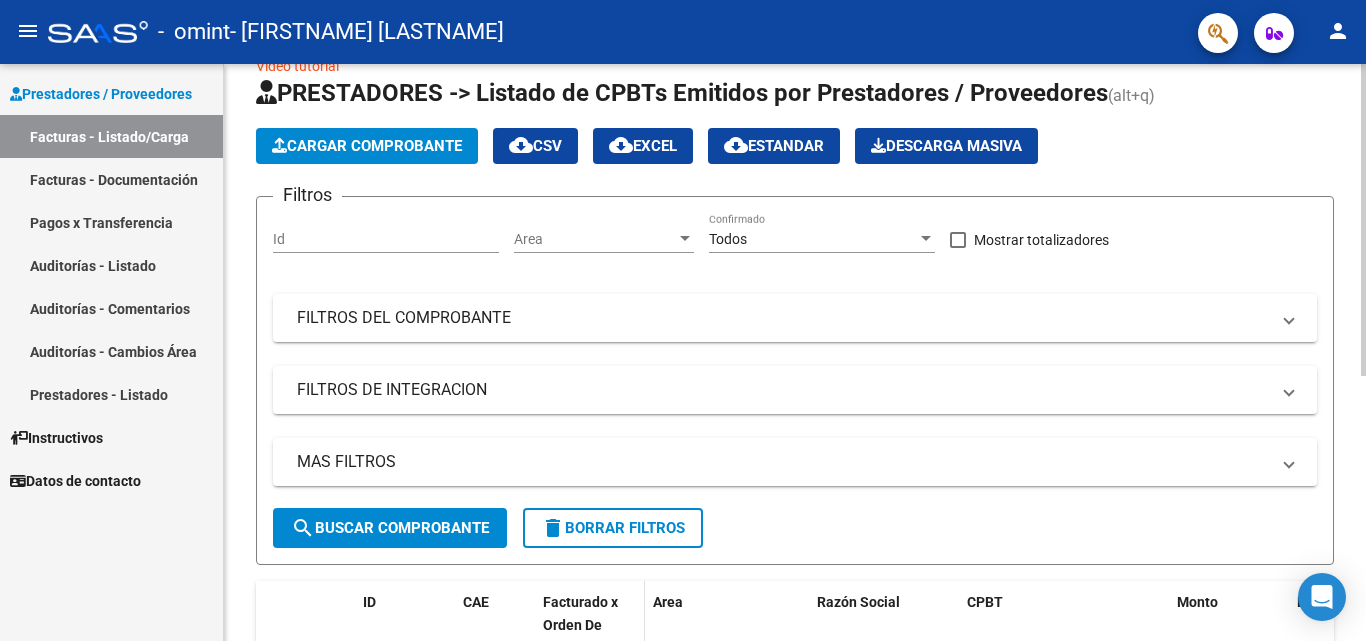scroll, scrollTop: 0, scrollLeft: 0, axis: both 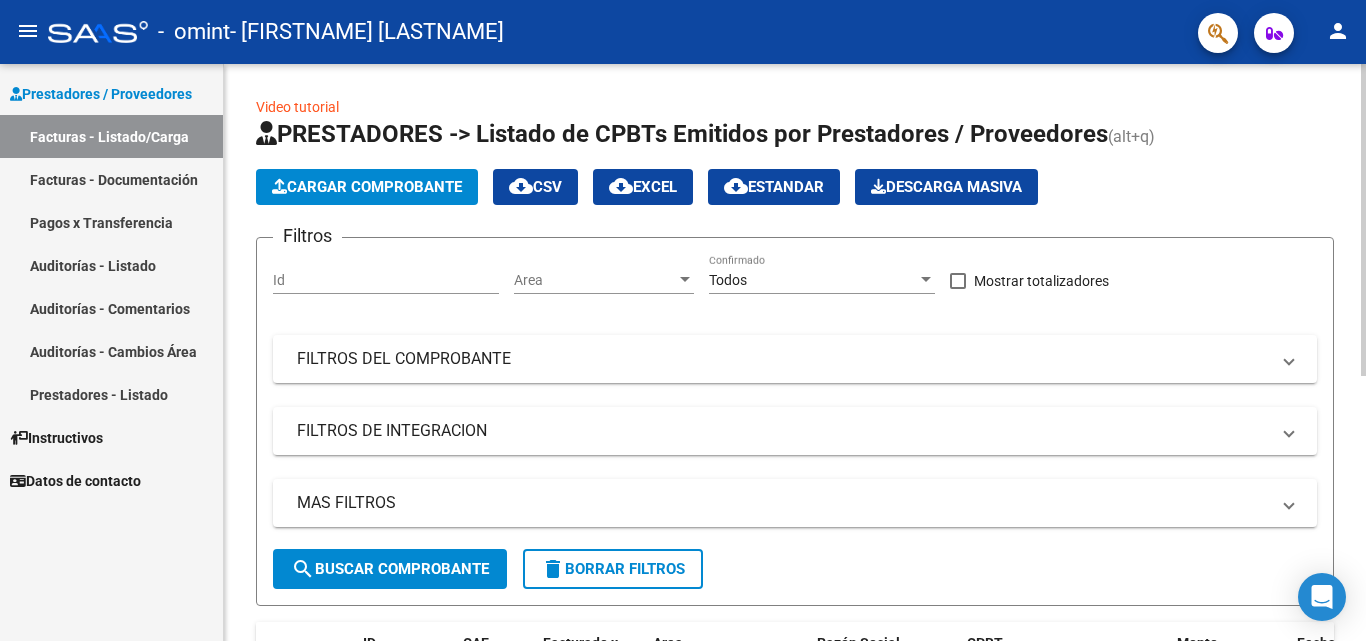 click on "Cargar Comprobante" 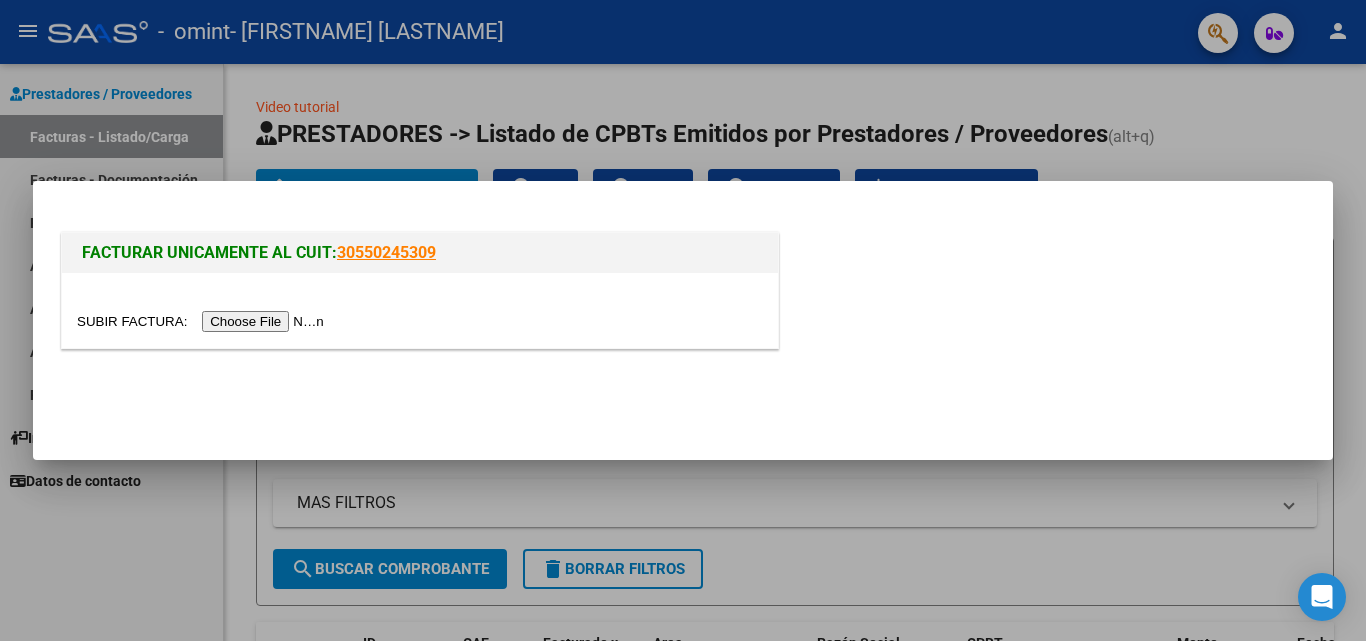 click at bounding box center [203, 321] 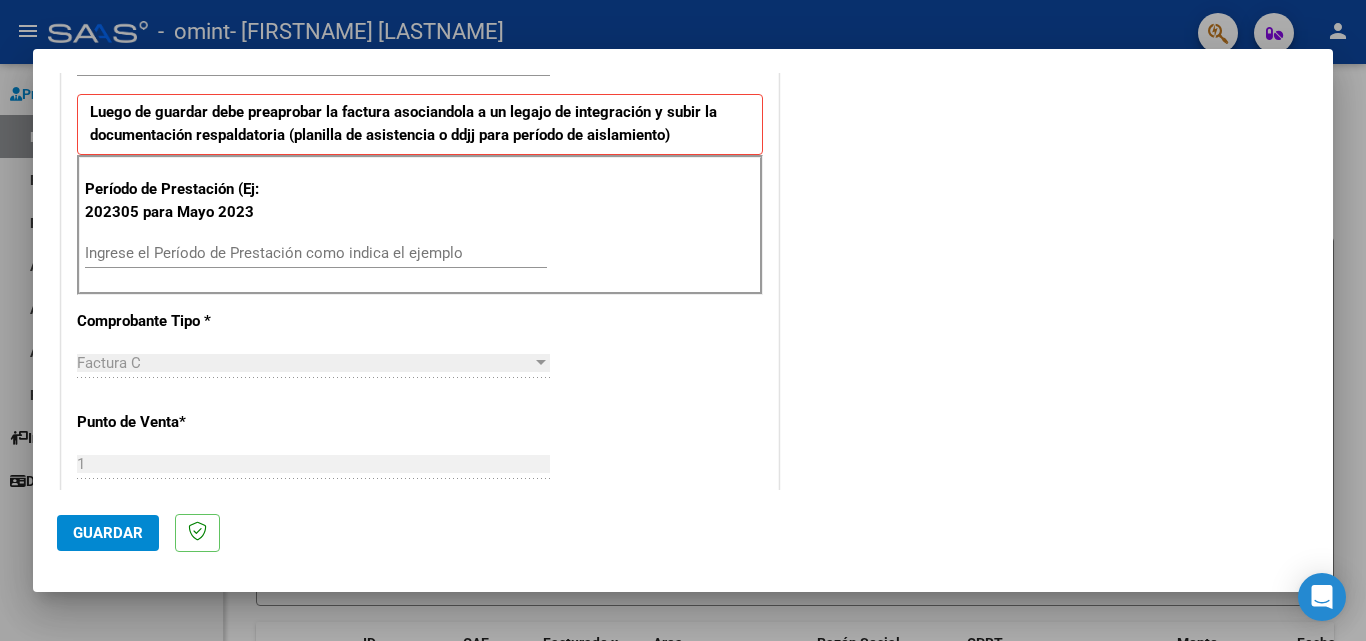 scroll, scrollTop: 500, scrollLeft: 0, axis: vertical 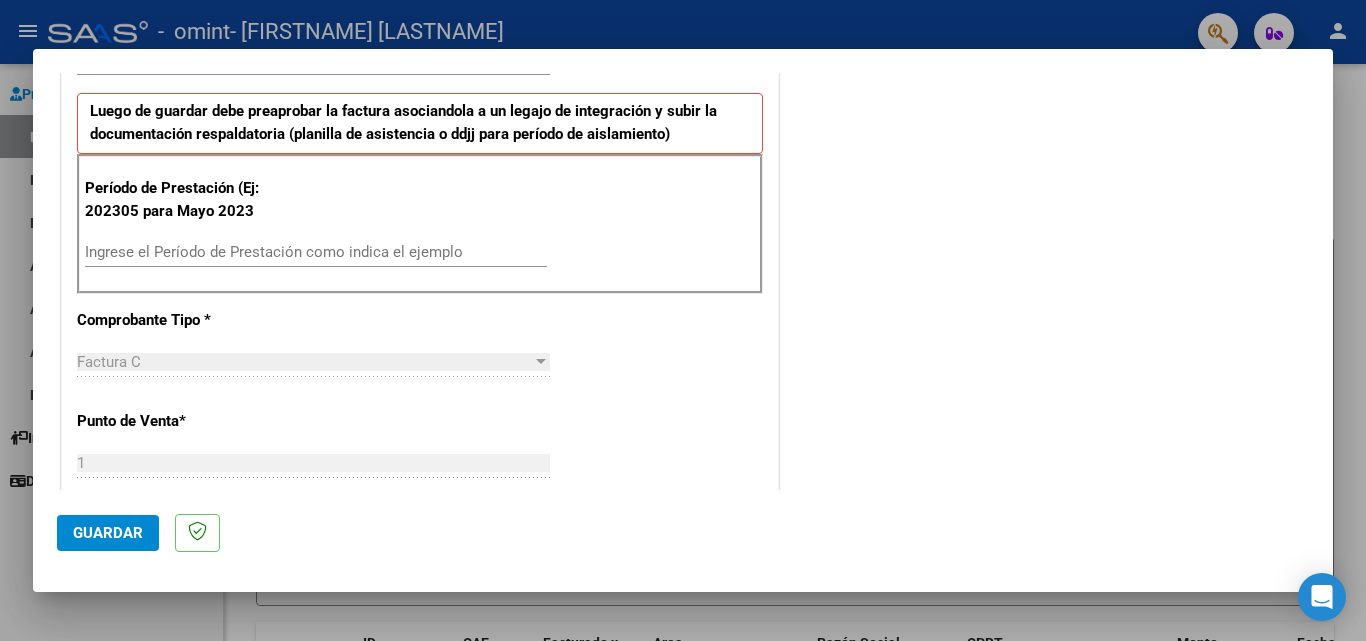 click on "Ingrese el Período de Prestación como indica el ejemplo" at bounding box center (316, 252) 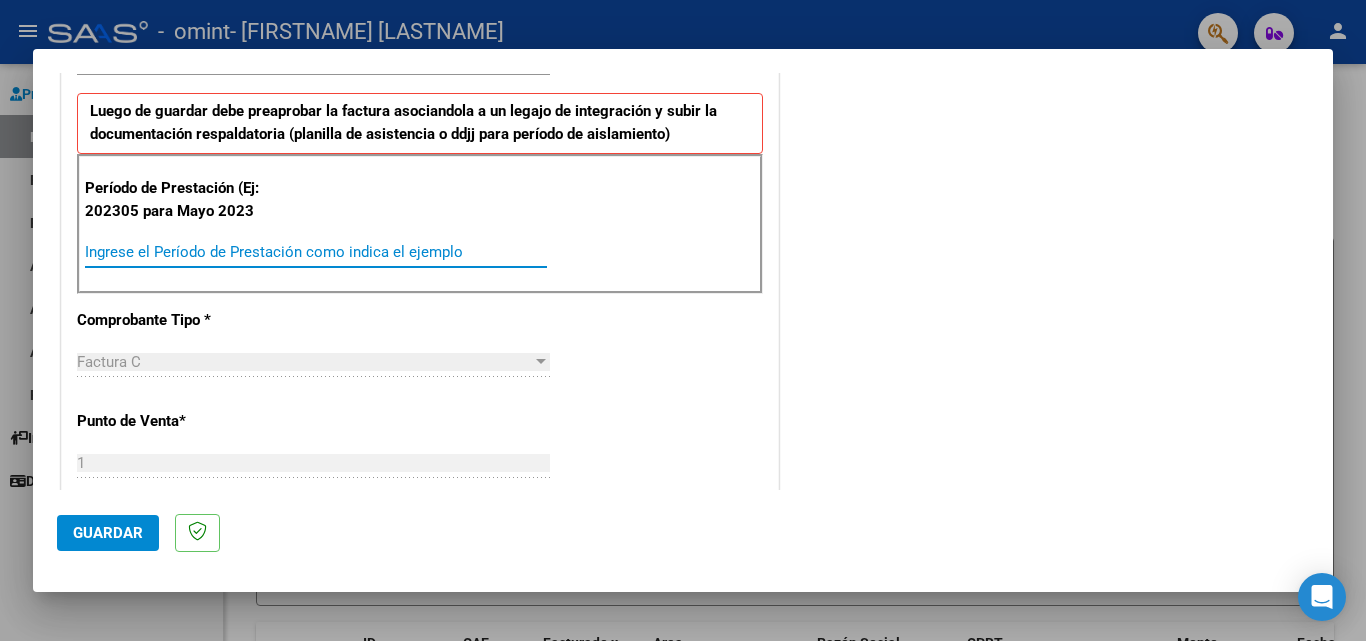 type on "0" 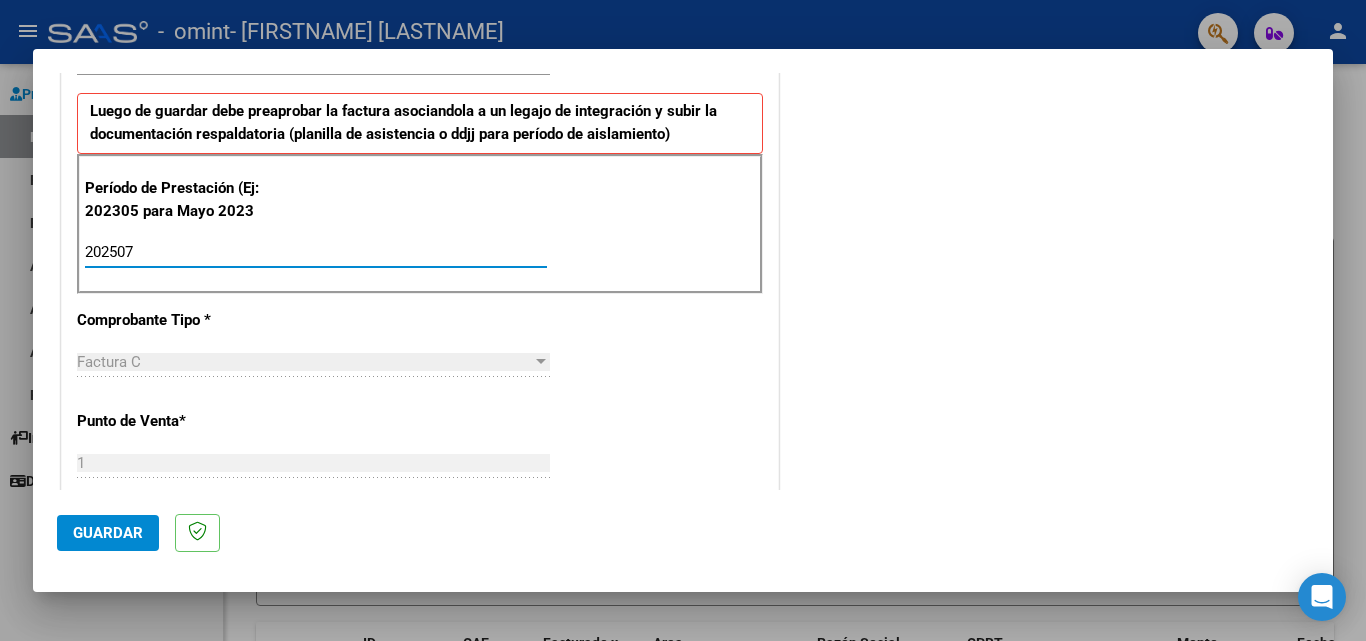 type on "202507" 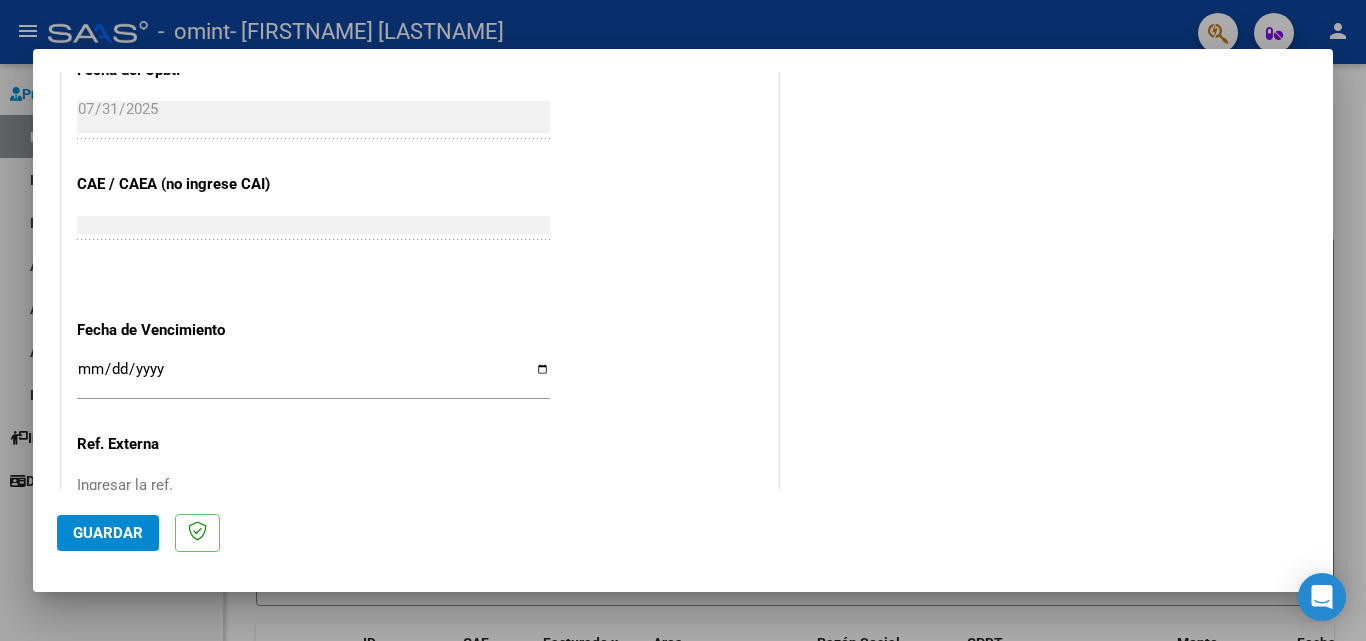 scroll, scrollTop: 1300, scrollLeft: 0, axis: vertical 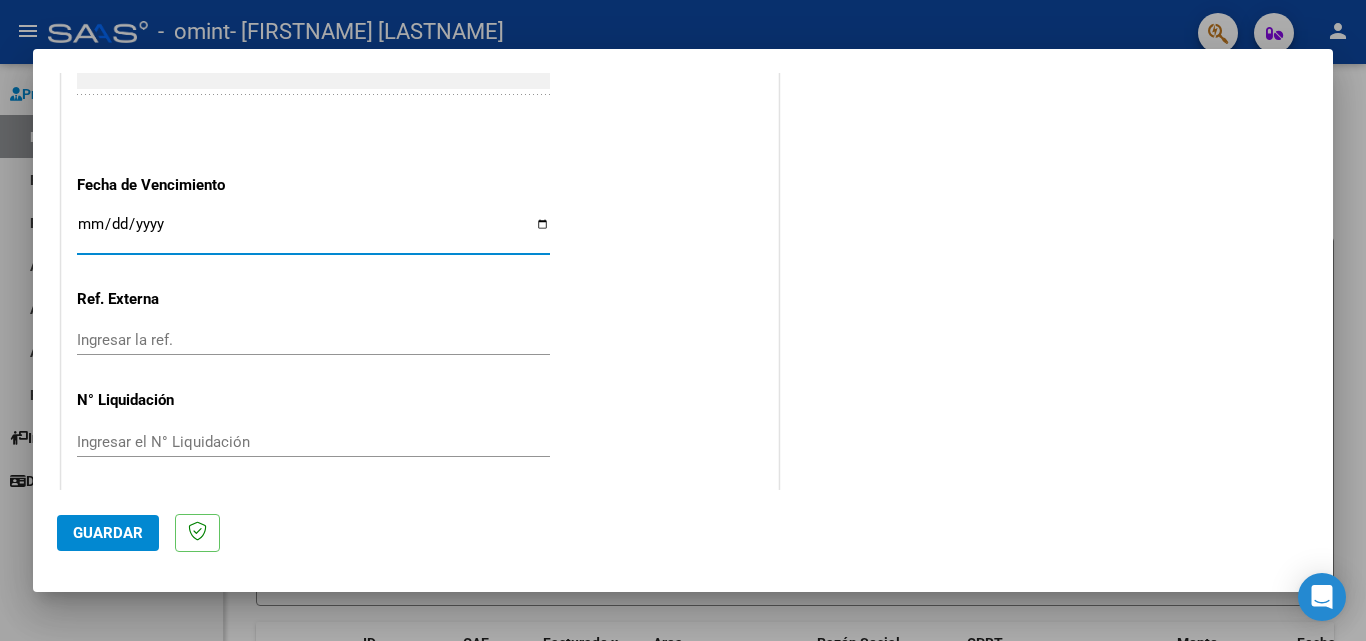 click on "Ingresar la fecha" at bounding box center [313, 232] 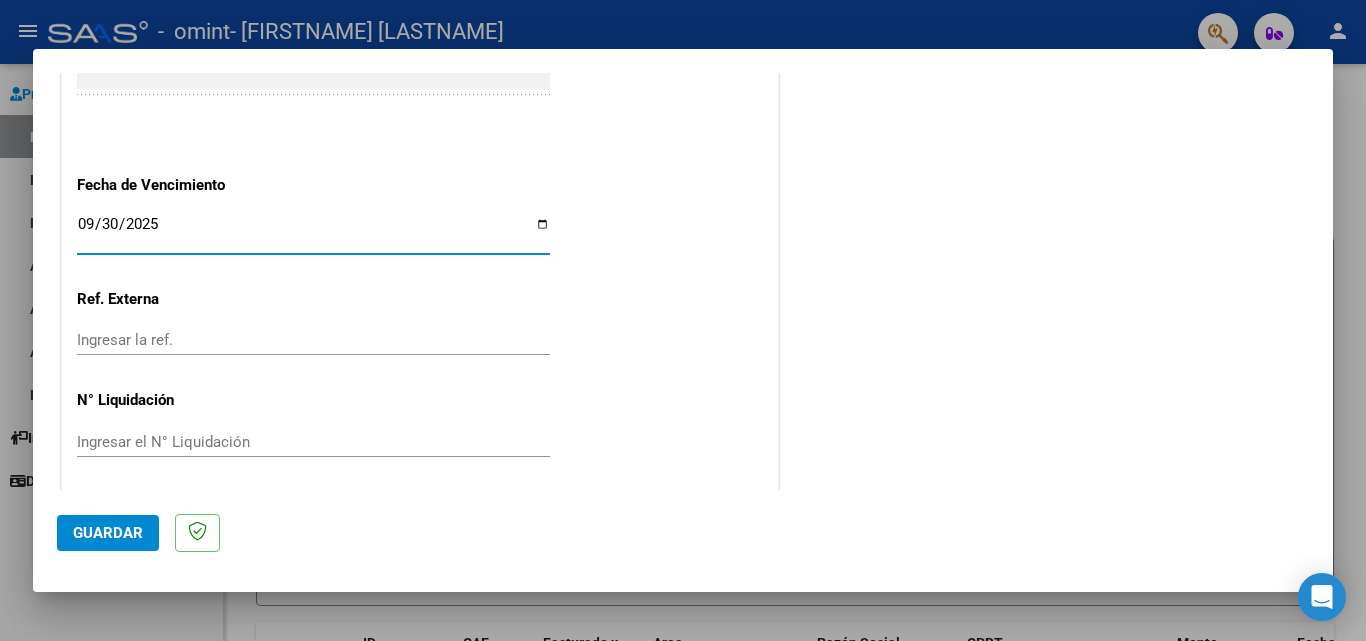 type on "2025-09-30" 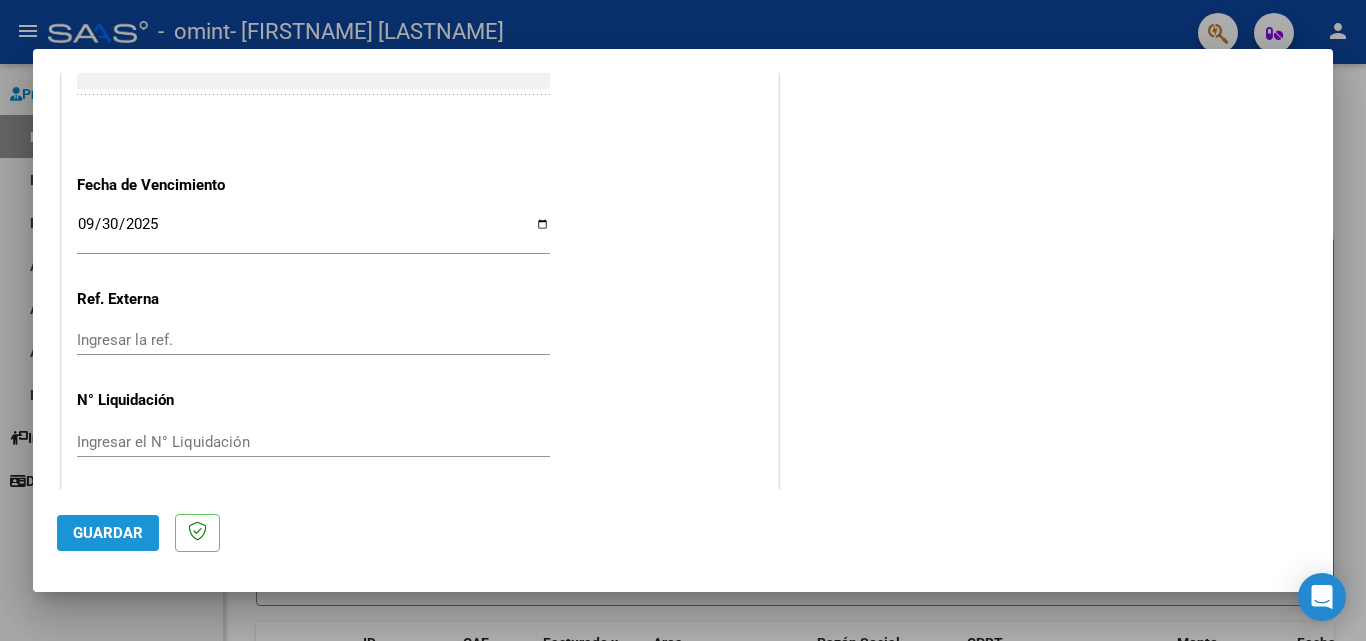 click on "Guardar" 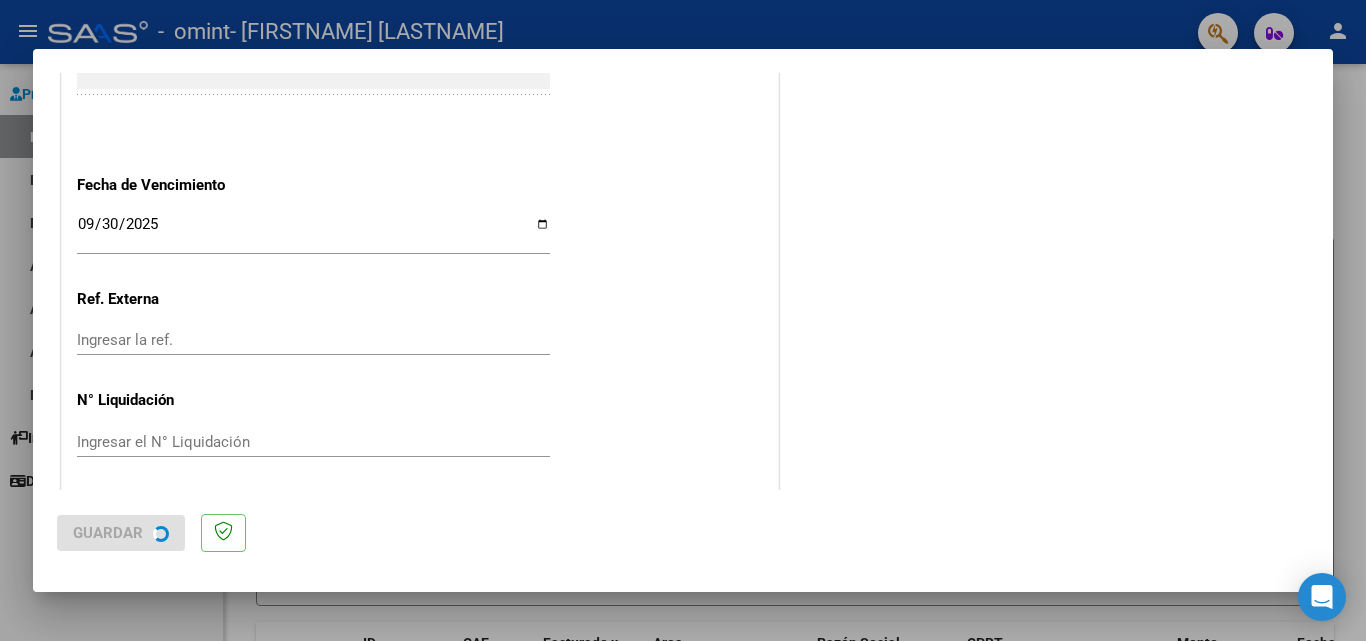 scroll, scrollTop: 0, scrollLeft: 0, axis: both 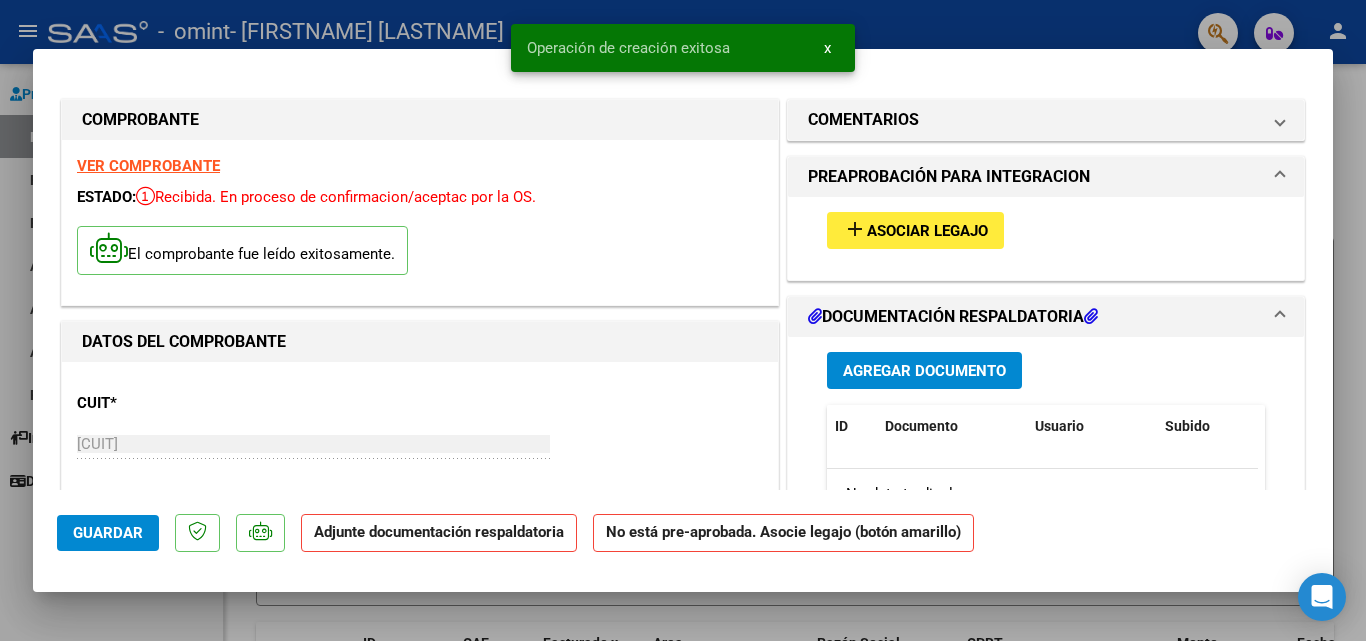 click on "Asociar Legajo" at bounding box center (927, 231) 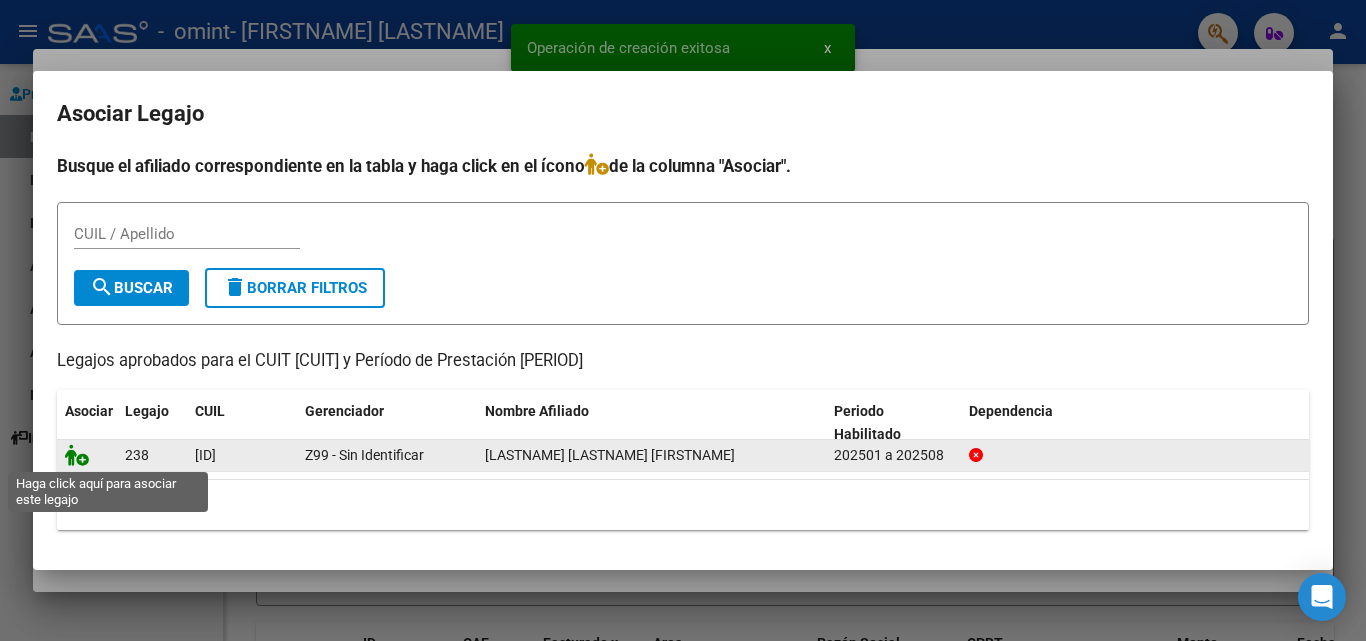 click 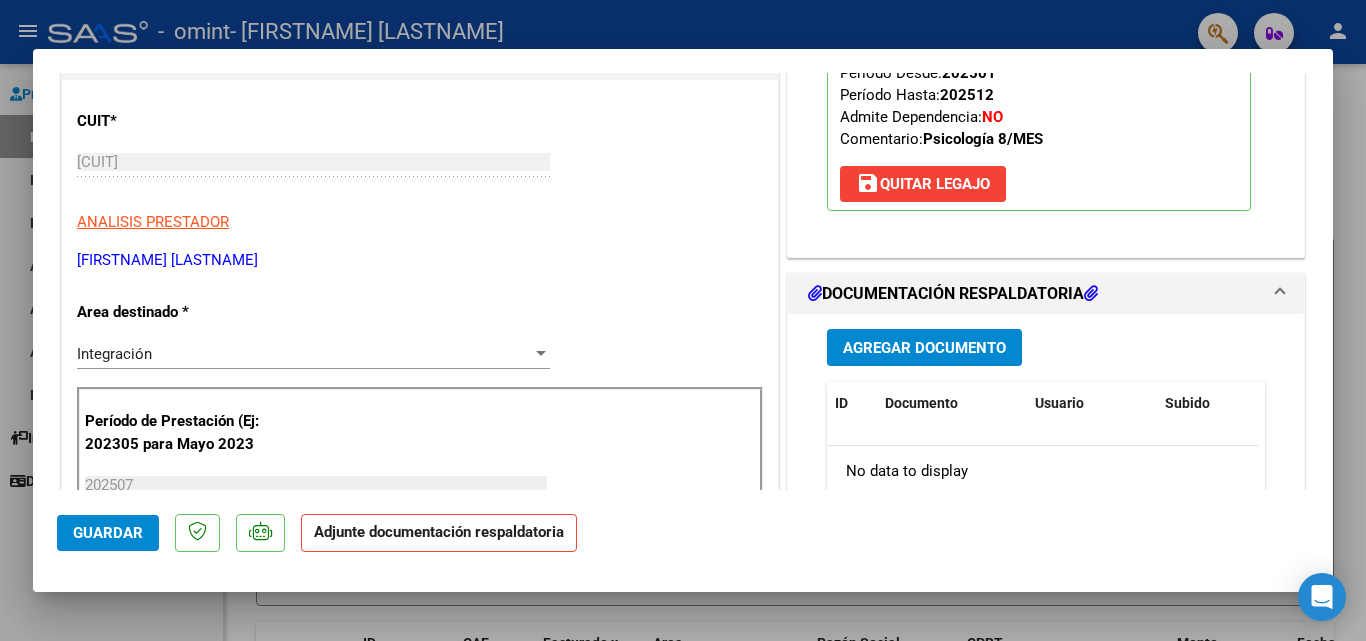scroll, scrollTop: 300, scrollLeft: 0, axis: vertical 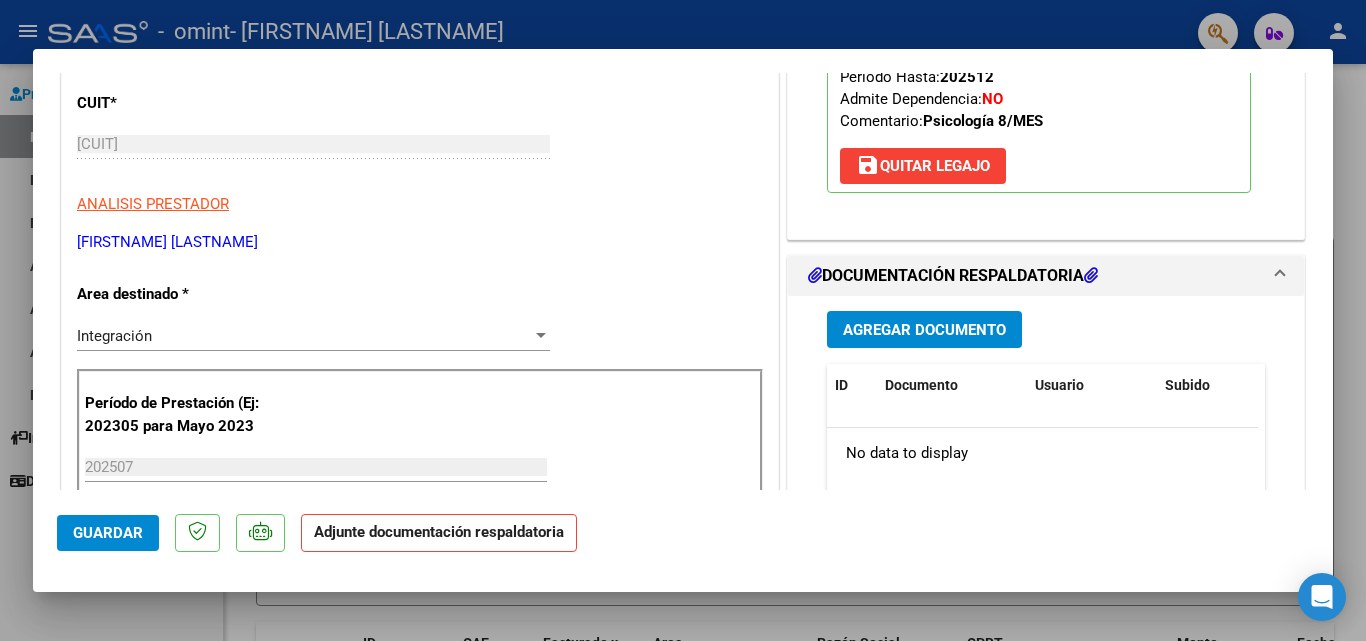 click on "Adjunte documentación respaldatoria" 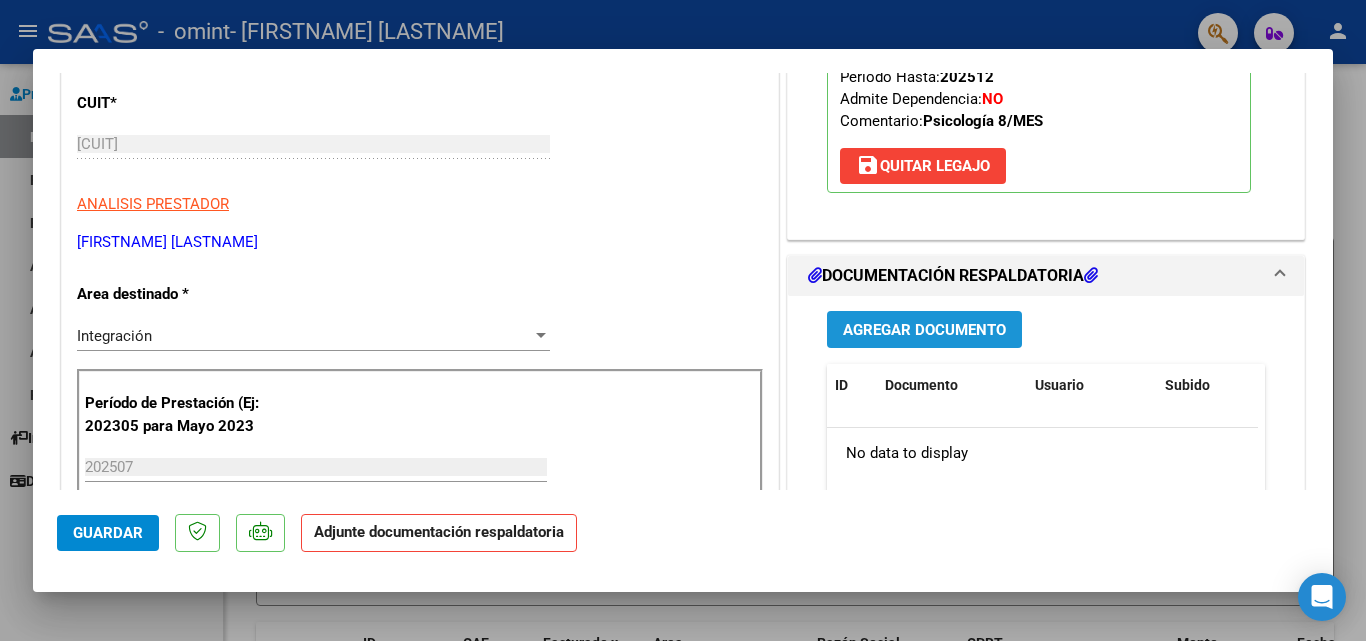 click on "Agregar Documento" at bounding box center [924, 330] 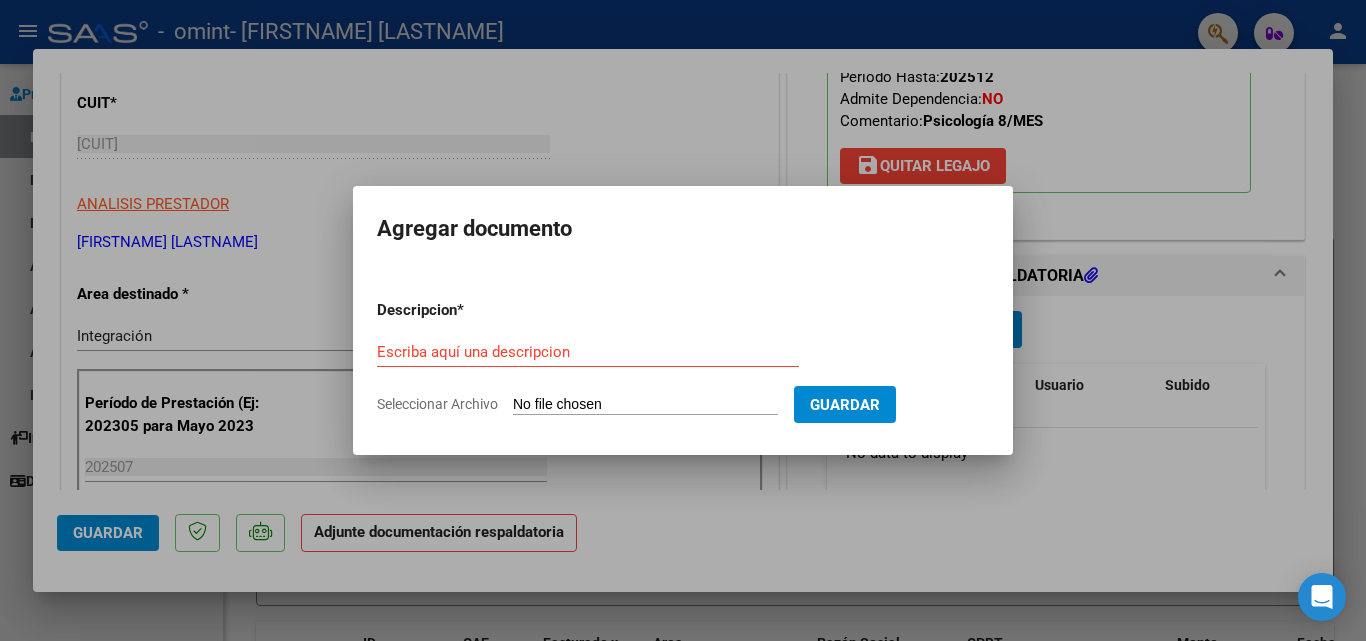 click on "Escriba aquí una descripcion" at bounding box center (588, 352) 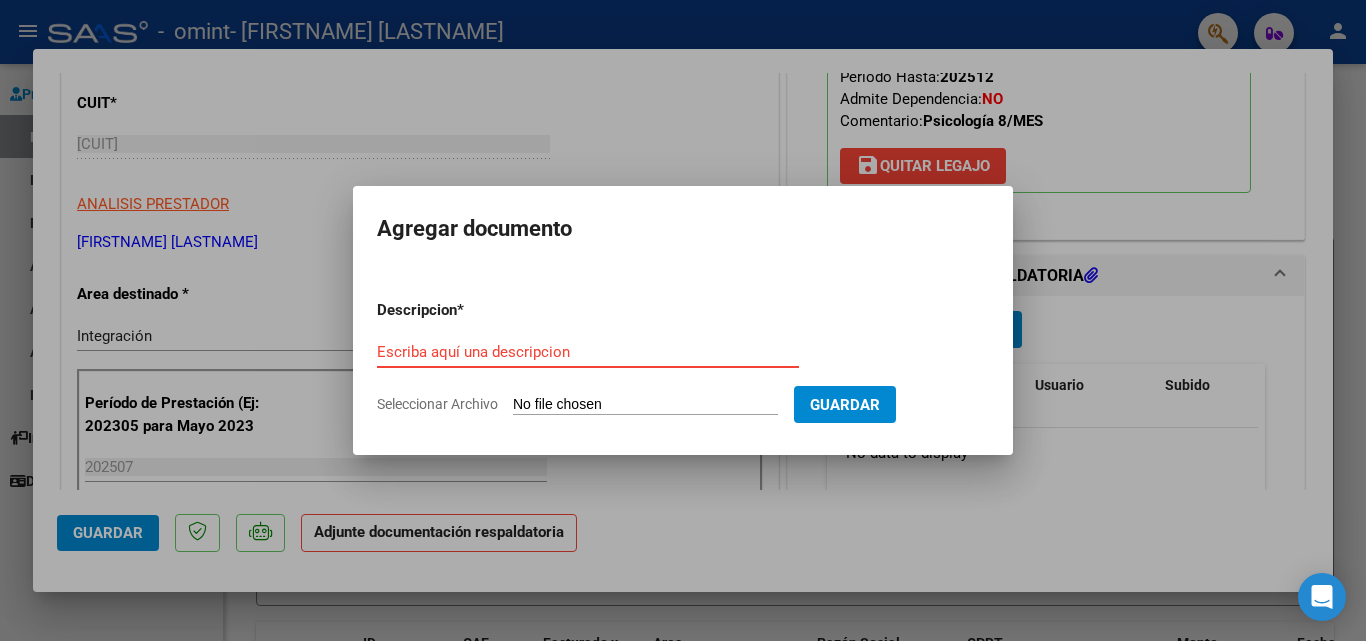 click on "Escriba aquí una descripcion" at bounding box center (588, 352) 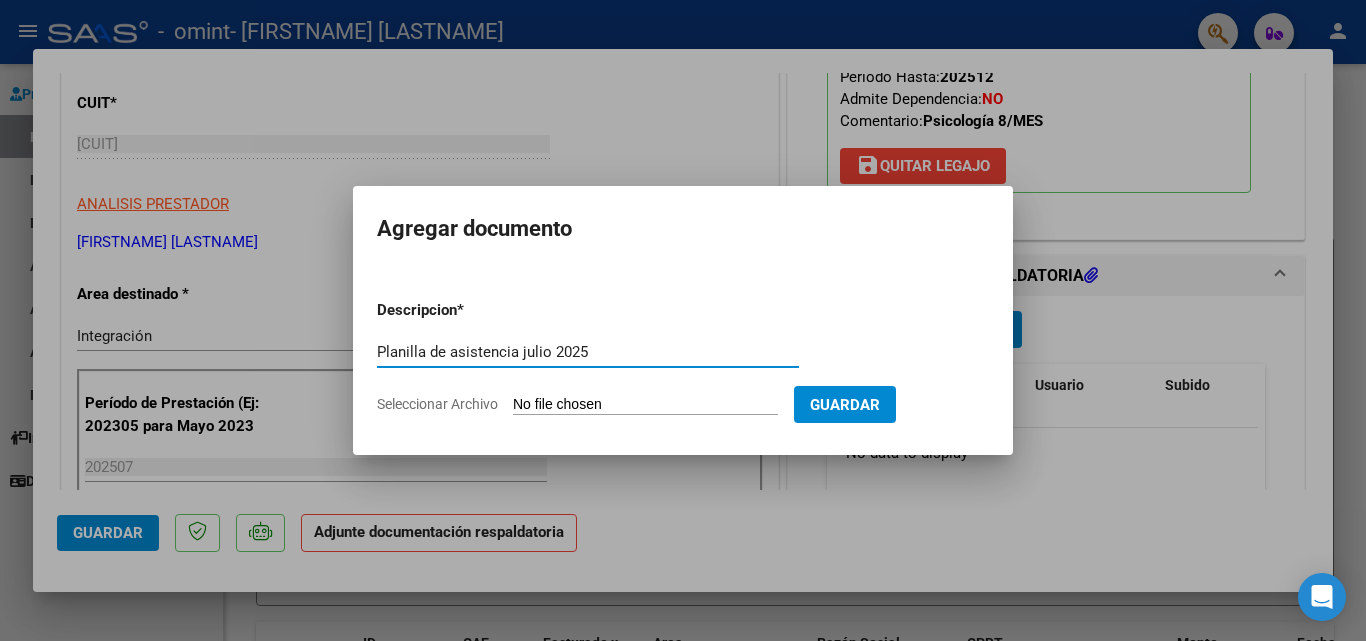 type on "Planilla de asistencia julio 2025" 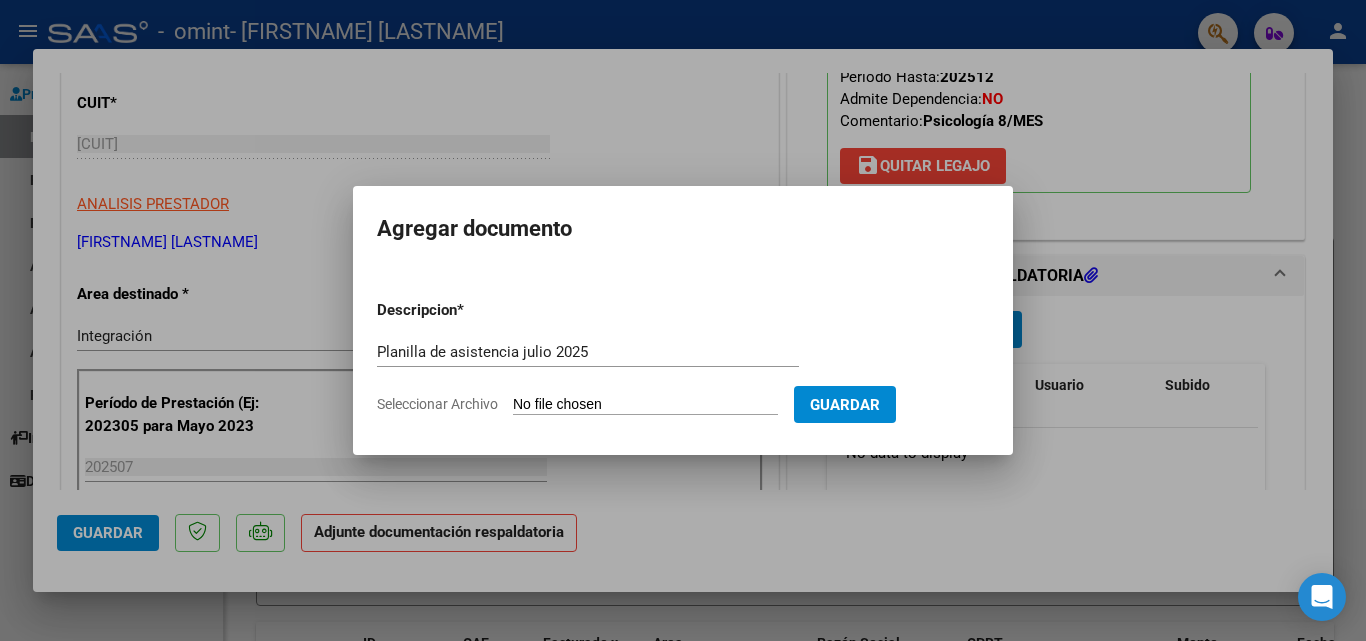 type on "C:\fakepath\Planilla de asistencia Omint [LASTNAME] [LASTNAME] [MONTH] [YEAR].pdf" 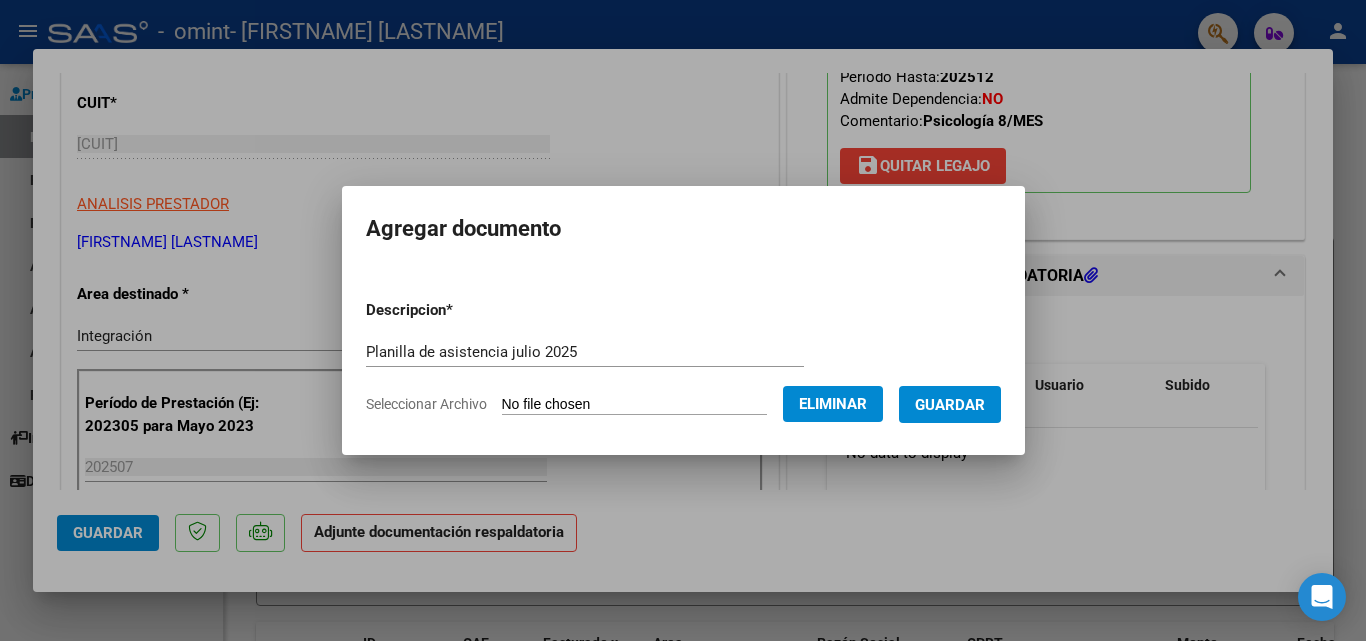 click on "Guardar" at bounding box center [950, 404] 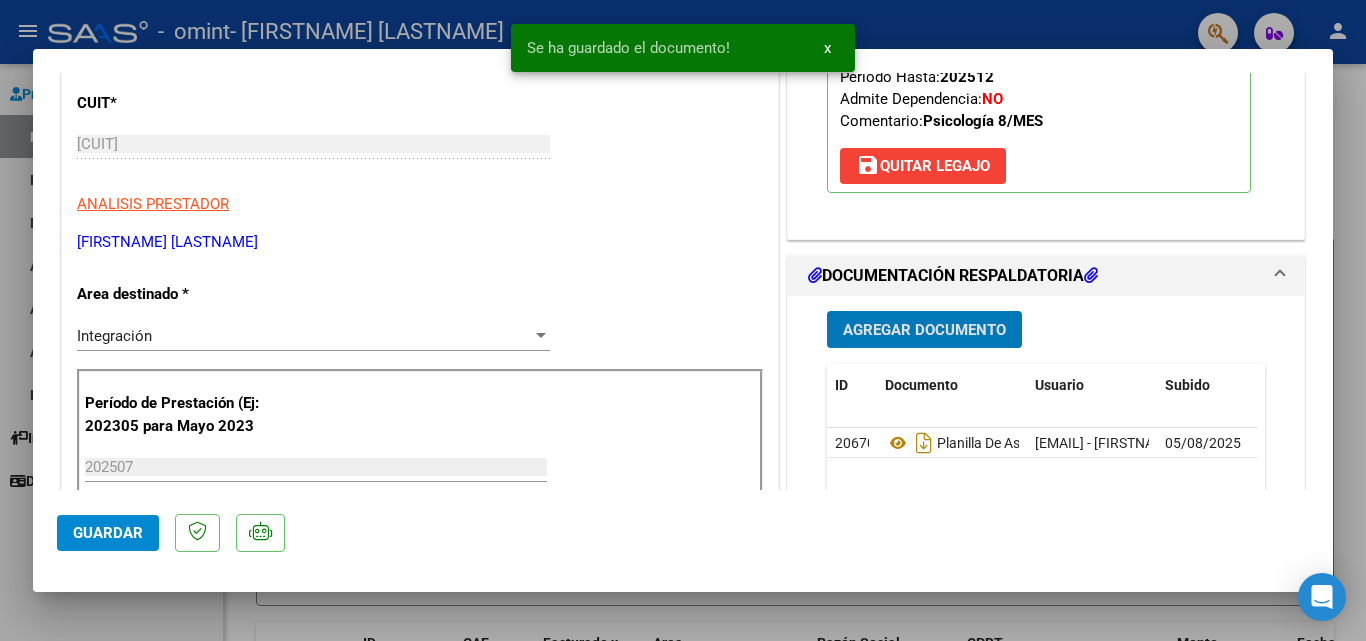 click on "Guardar" 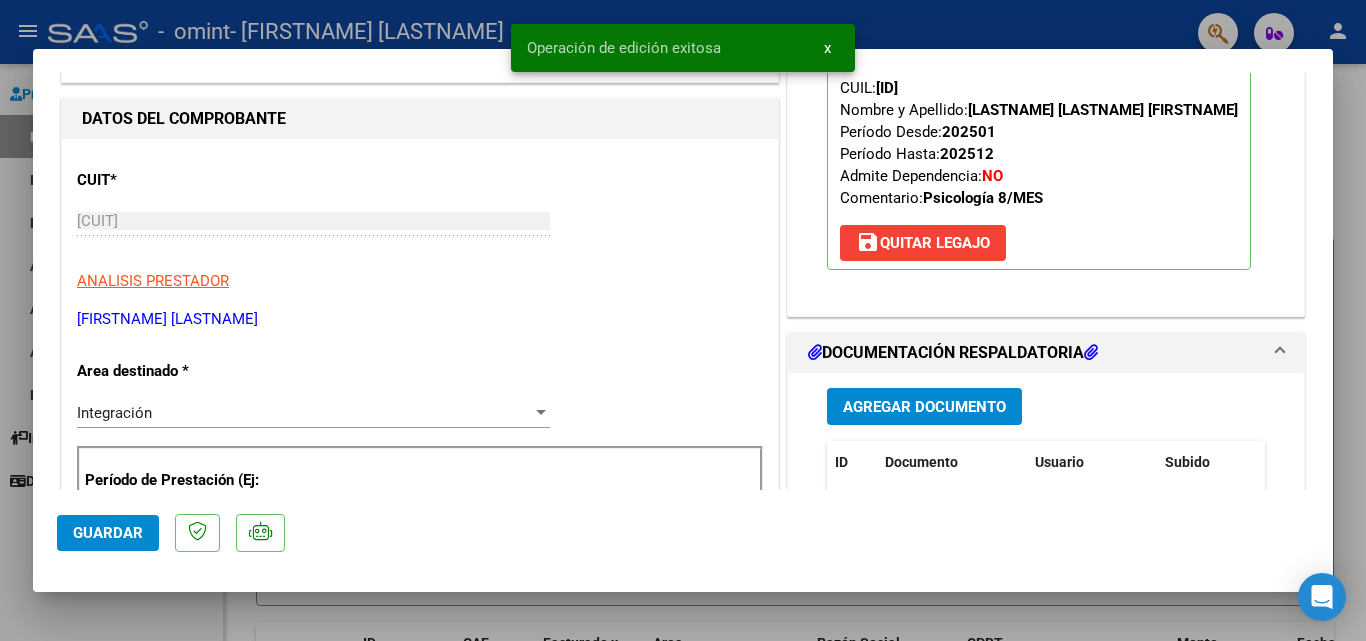 scroll, scrollTop: 0, scrollLeft: 0, axis: both 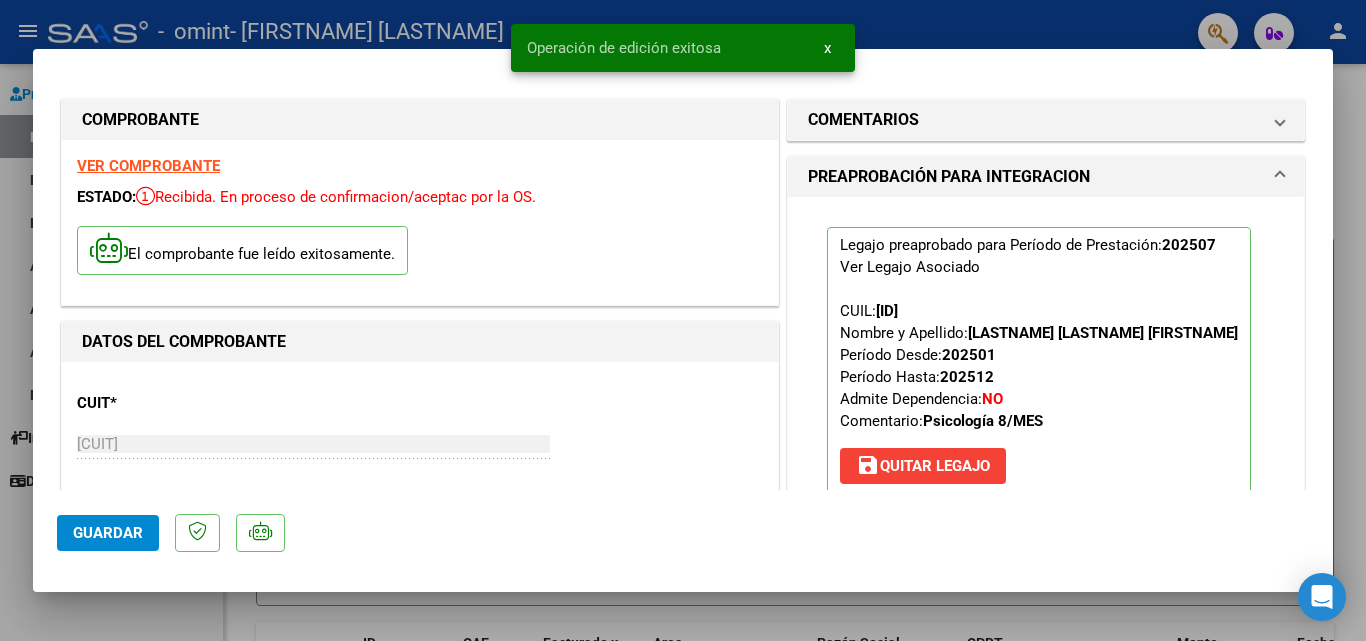 click at bounding box center [683, 320] 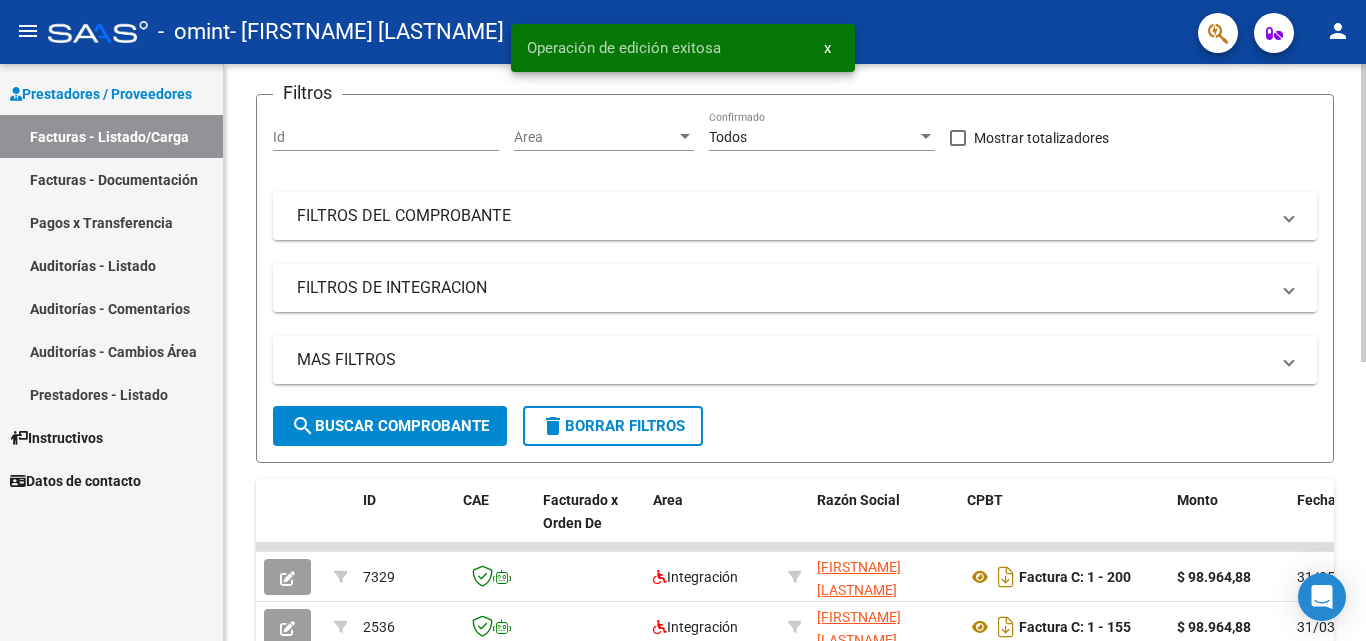 scroll, scrollTop: 500, scrollLeft: 0, axis: vertical 